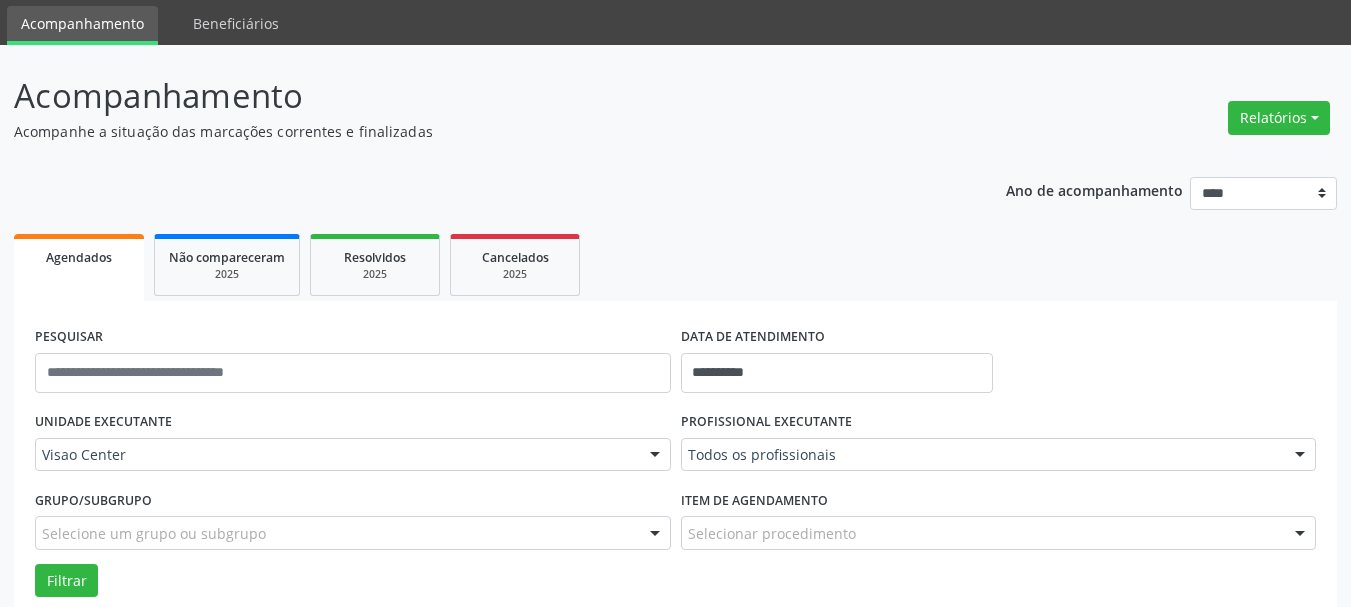 scroll, scrollTop: 200, scrollLeft: 0, axis: vertical 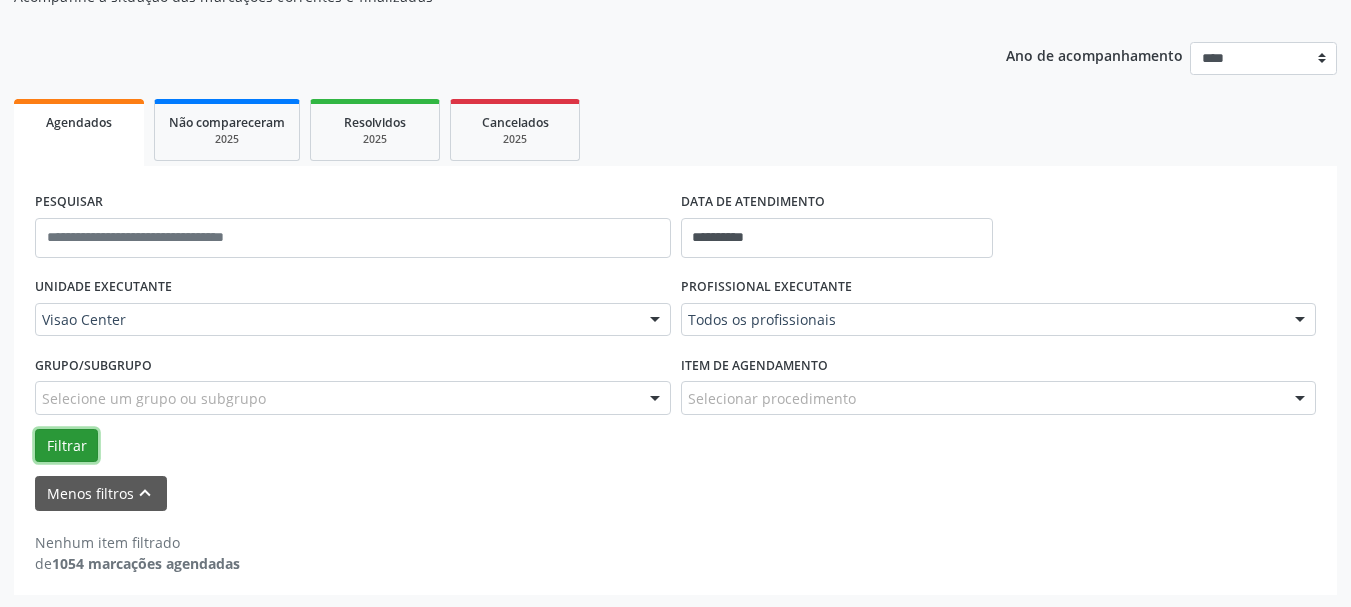 click on "Filtrar" at bounding box center (66, 446) 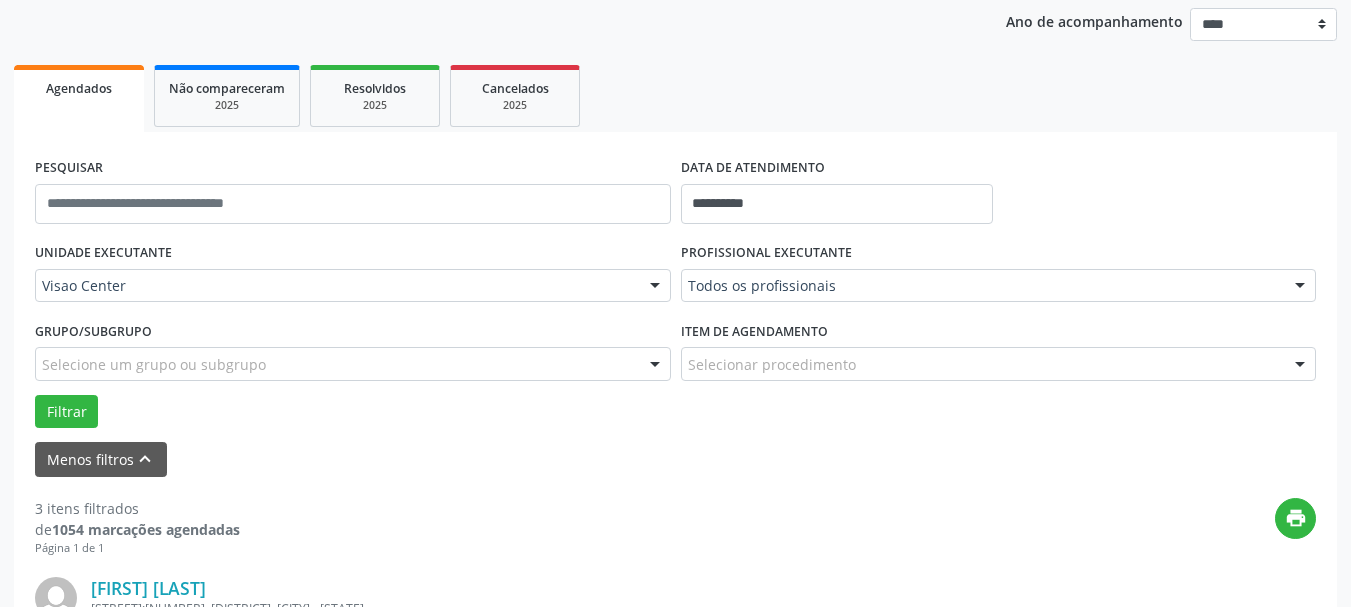 scroll, scrollTop: 199, scrollLeft: 0, axis: vertical 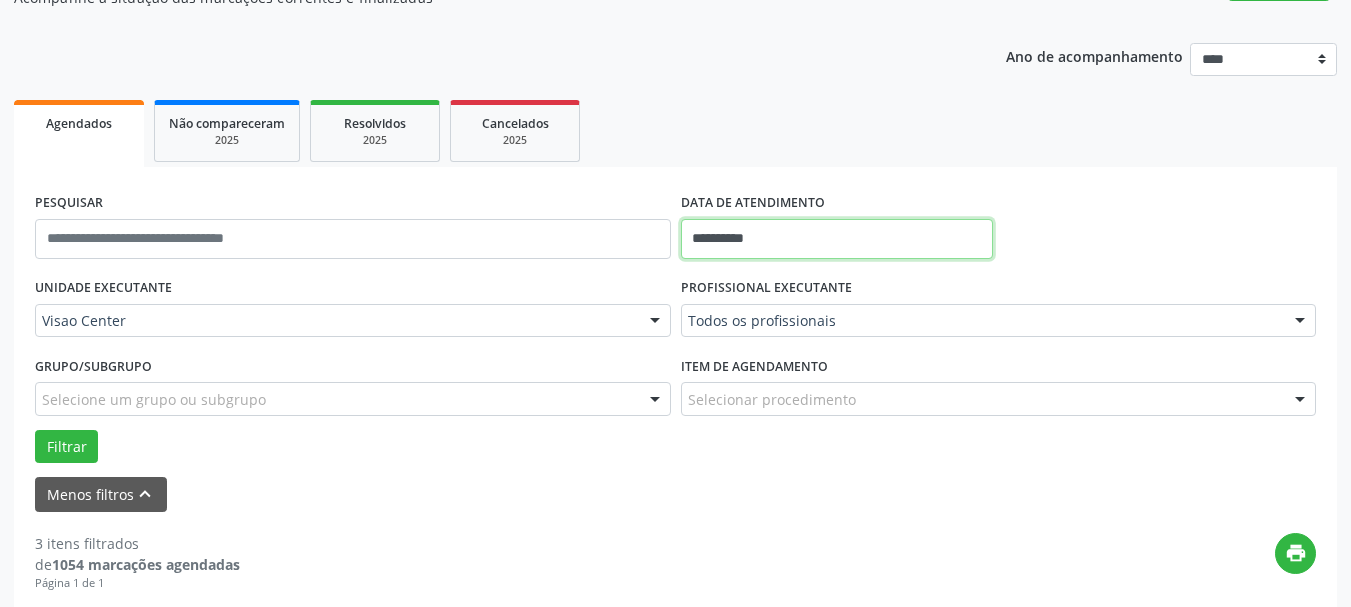 click on "**********" at bounding box center (837, 239) 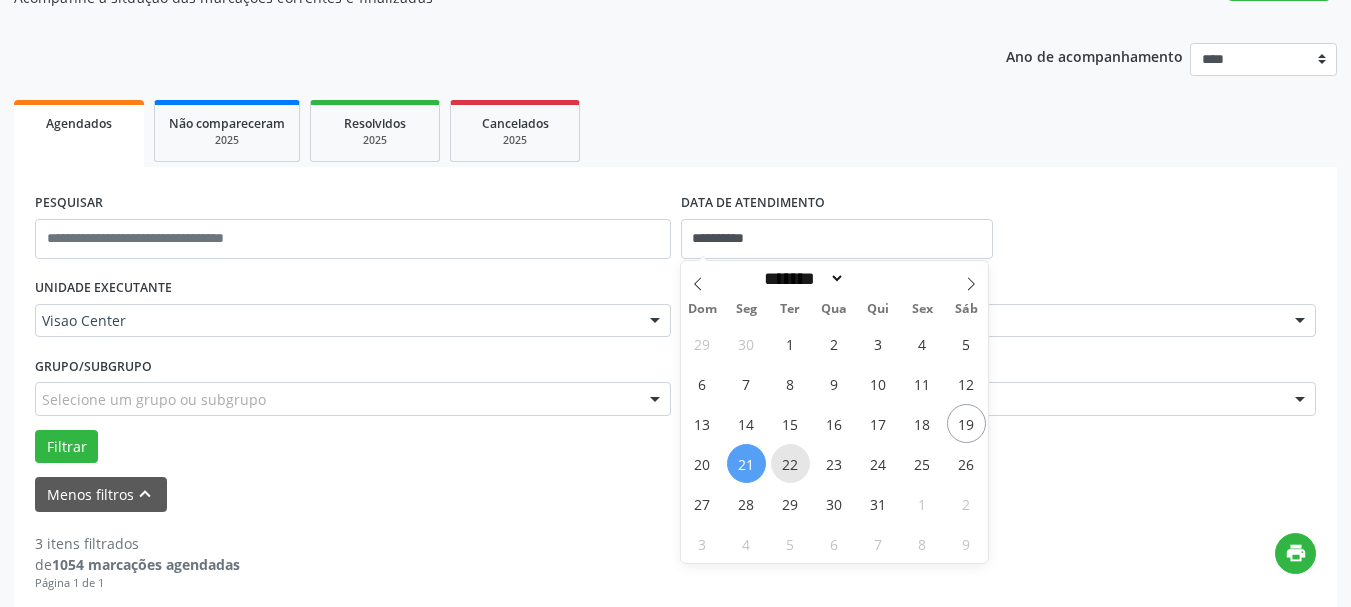 click on "22" at bounding box center (790, 463) 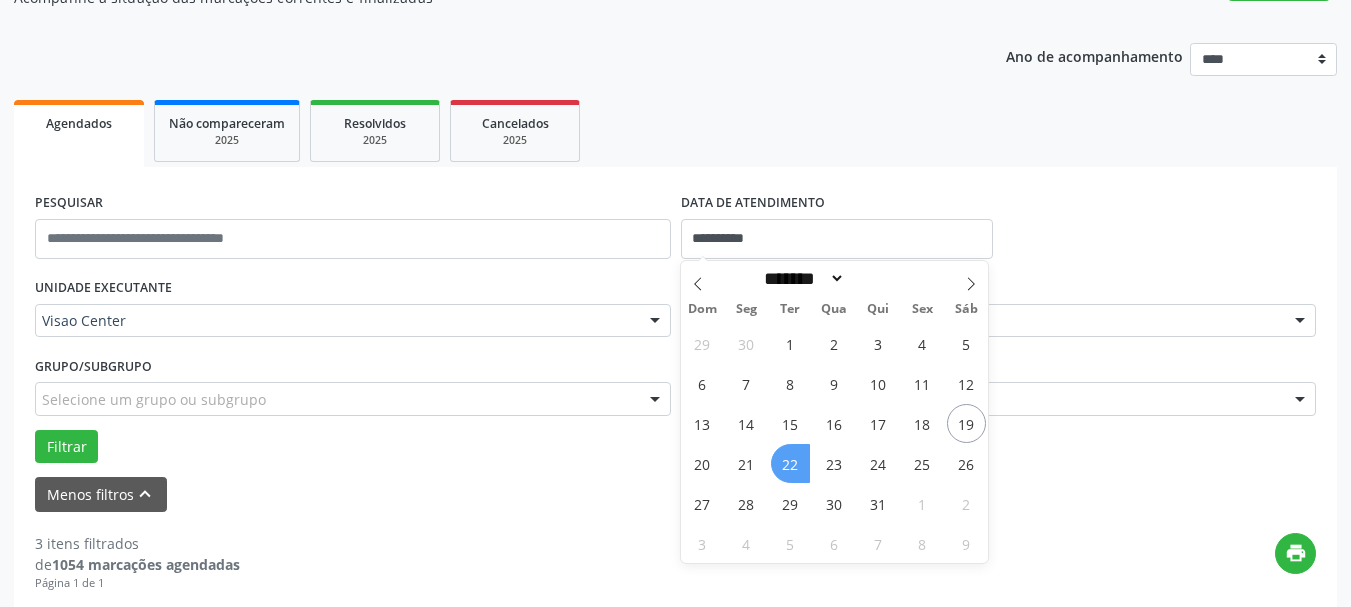 click on "22" at bounding box center (790, 463) 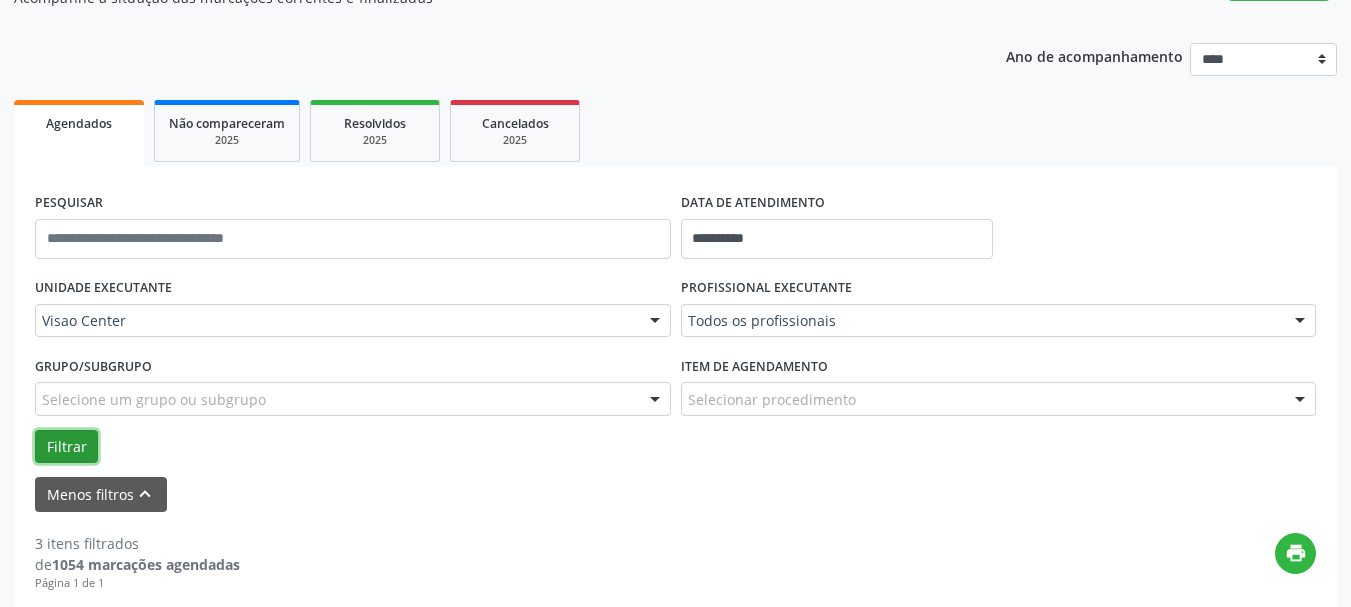 click on "Filtrar" at bounding box center (66, 447) 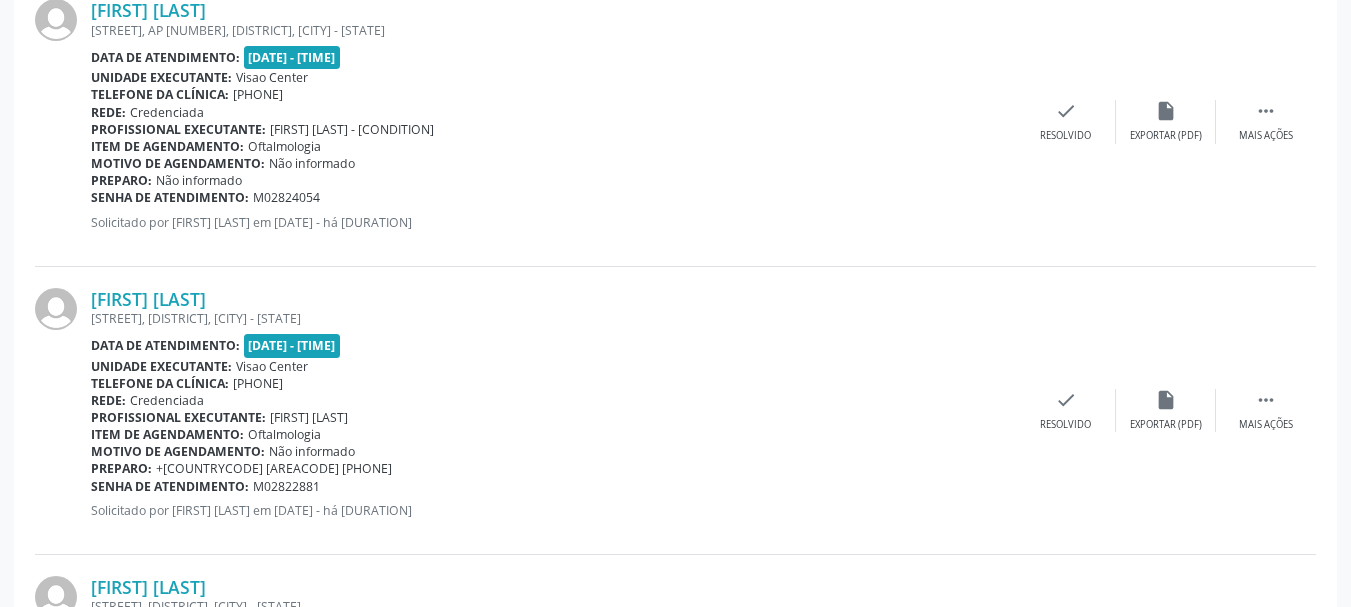 scroll, scrollTop: 1999, scrollLeft: 0, axis: vertical 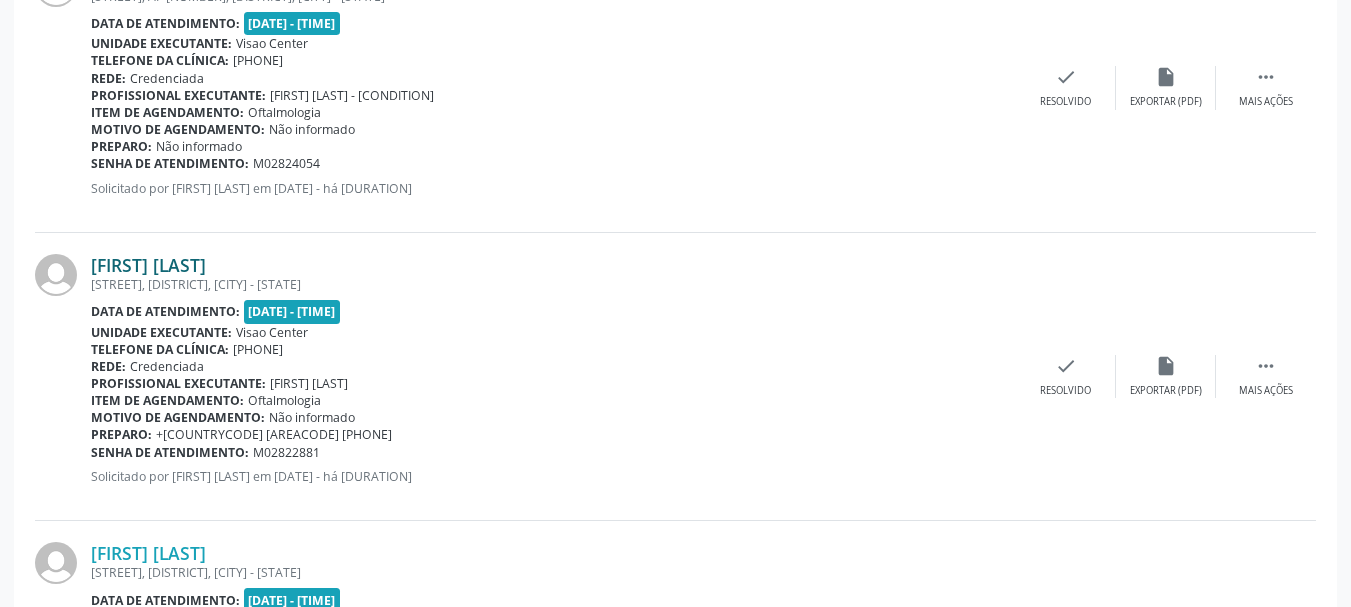 click on "[FIRST] [LAST]" at bounding box center (148, 265) 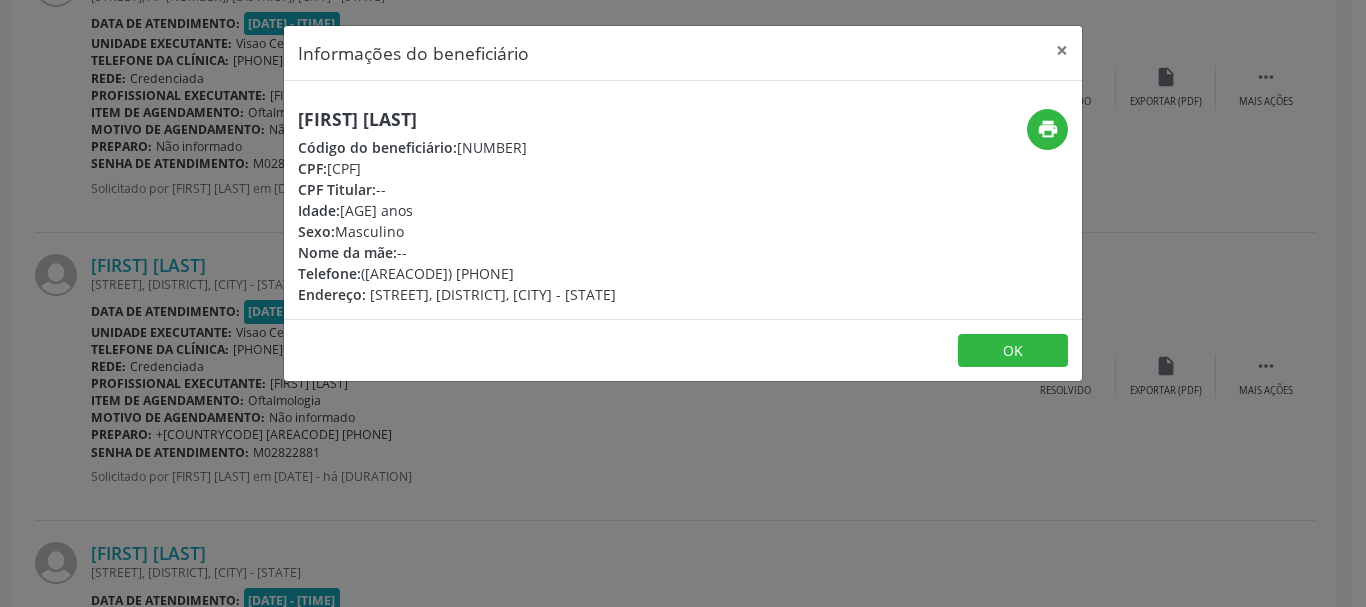 drag, startPoint x: 566, startPoint y: 113, endPoint x: 259, endPoint y: 107, distance: 307.05862 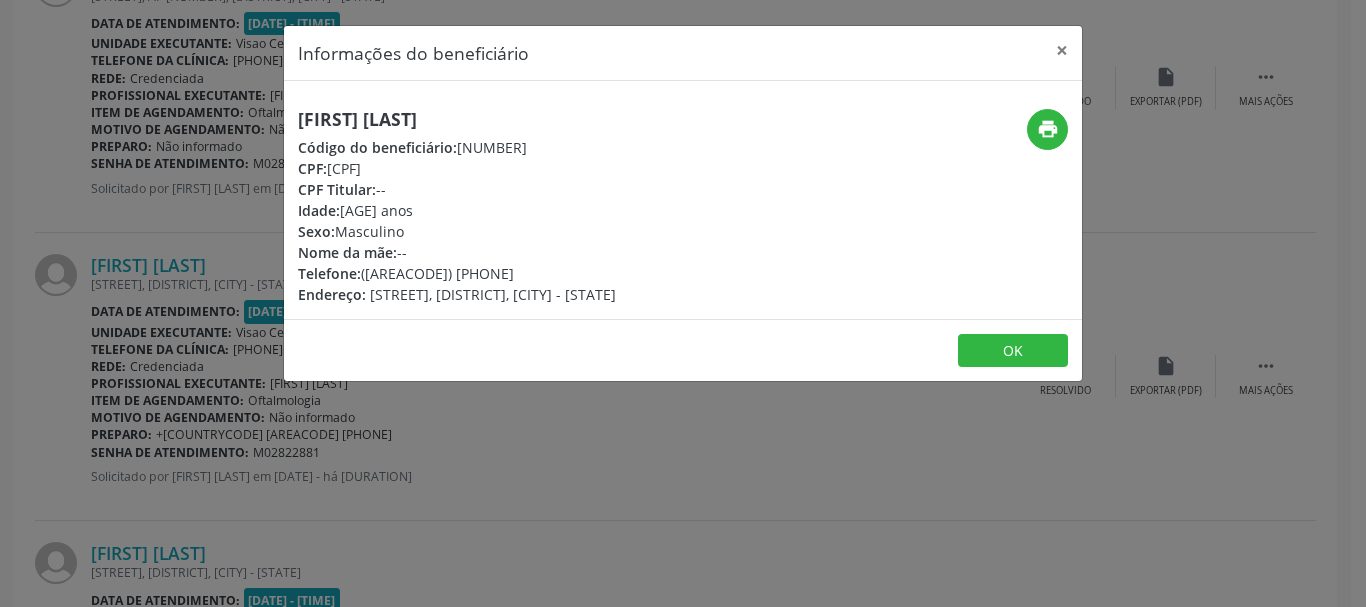 click on "Idade:
[AGE] anos" at bounding box center (457, 210) 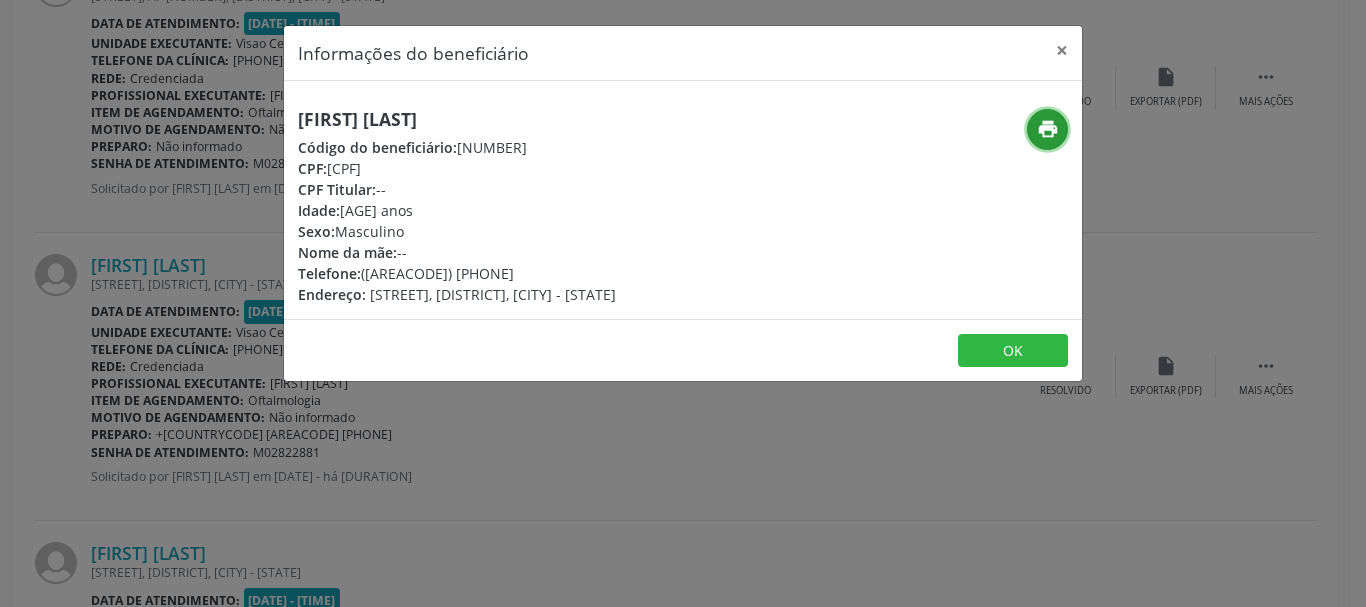 click on "print" at bounding box center [1048, 129] 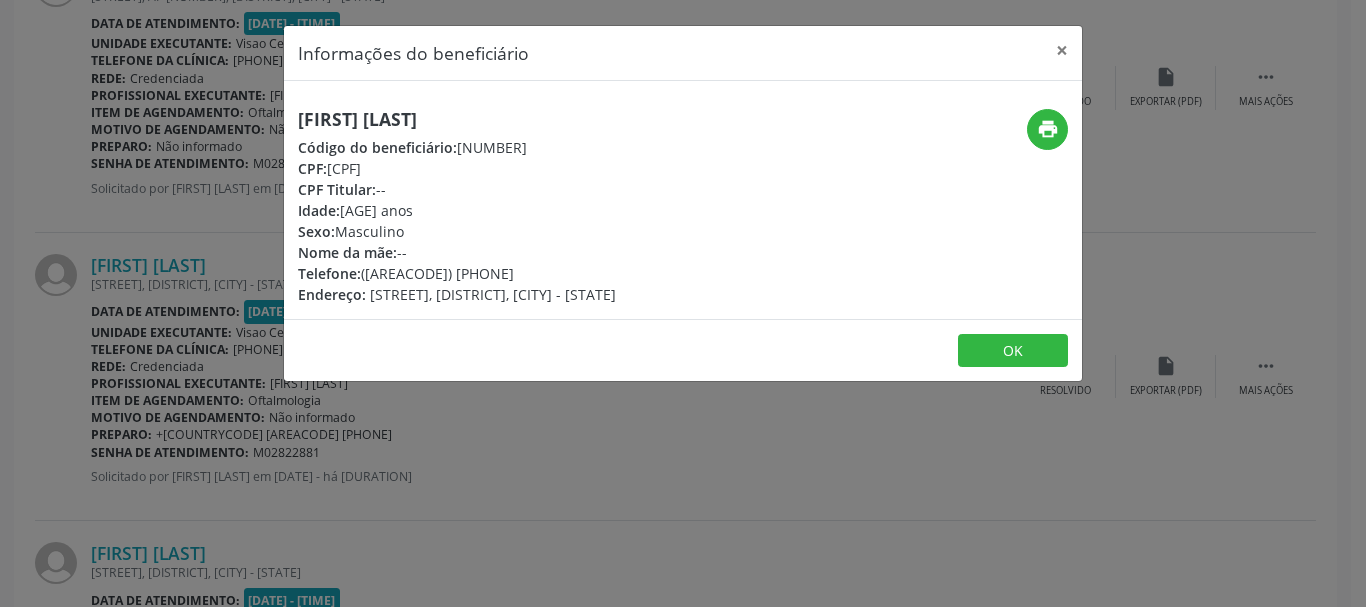 drag, startPoint x: 717, startPoint y: 42, endPoint x: 917, endPoint y: 40, distance: 200.01 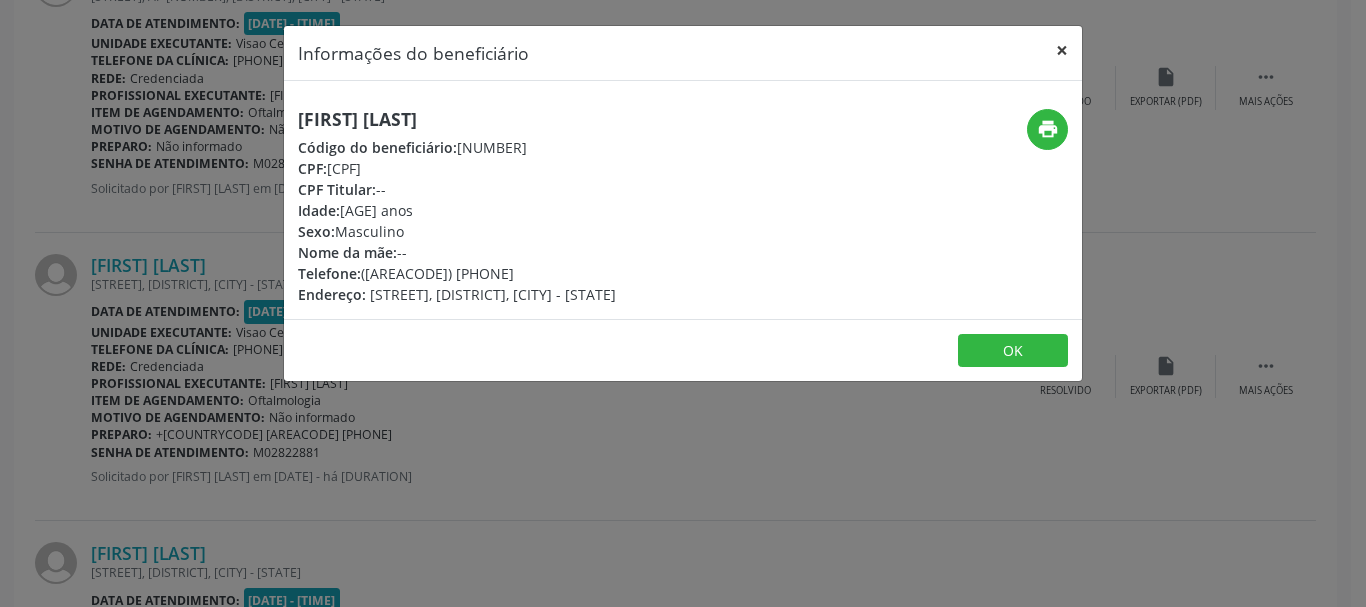 click on "×" at bounding box center (1062, 50) 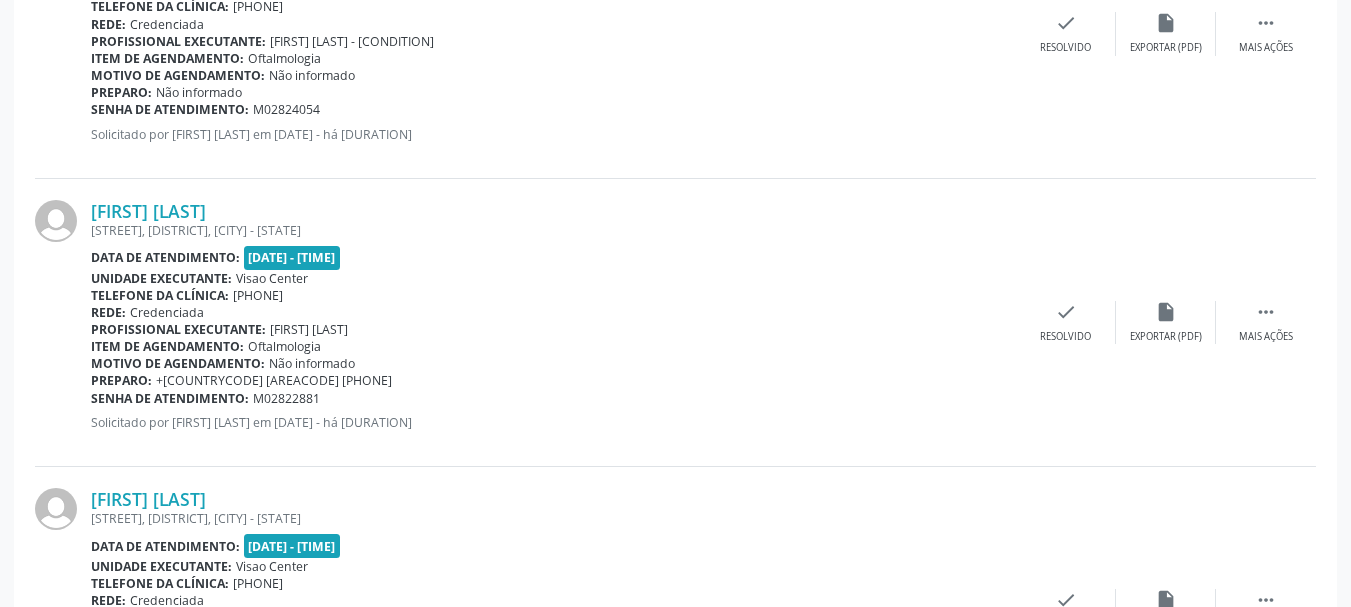 scroll, scrollTop: 2099, scrollLeft: 0, axis: vertical 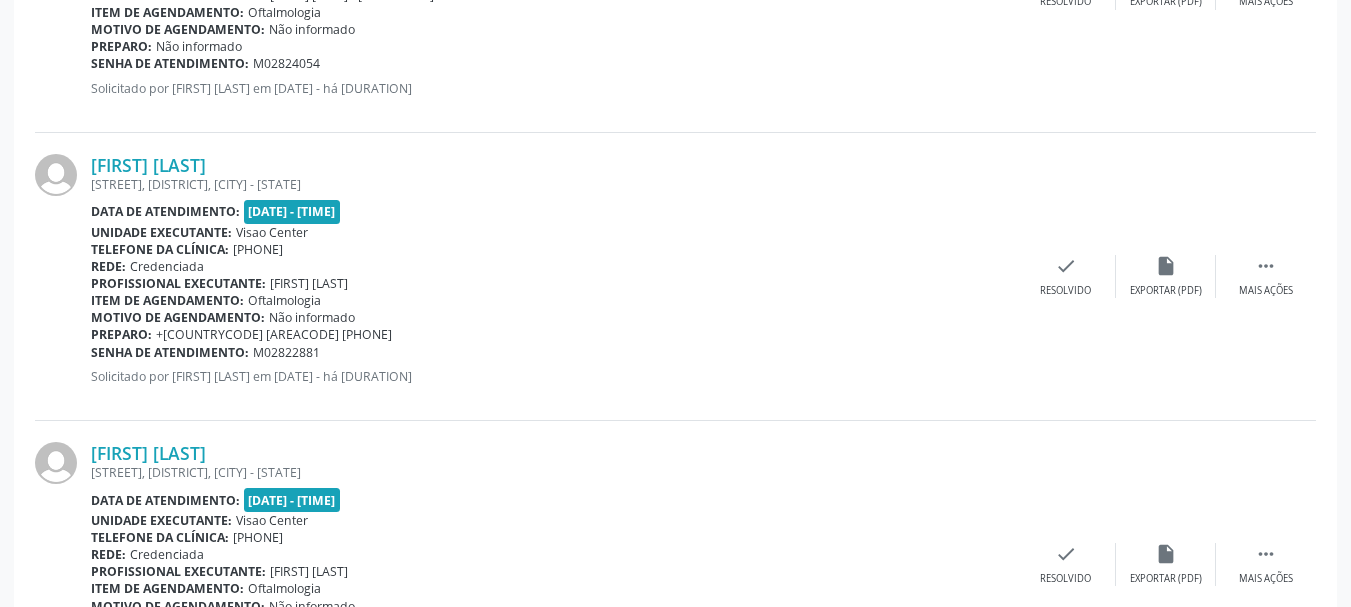 drag, startPoint x: 326, startPoint y: 353, endPoint x: 92, endPoint y: 359, distance: 234.0769 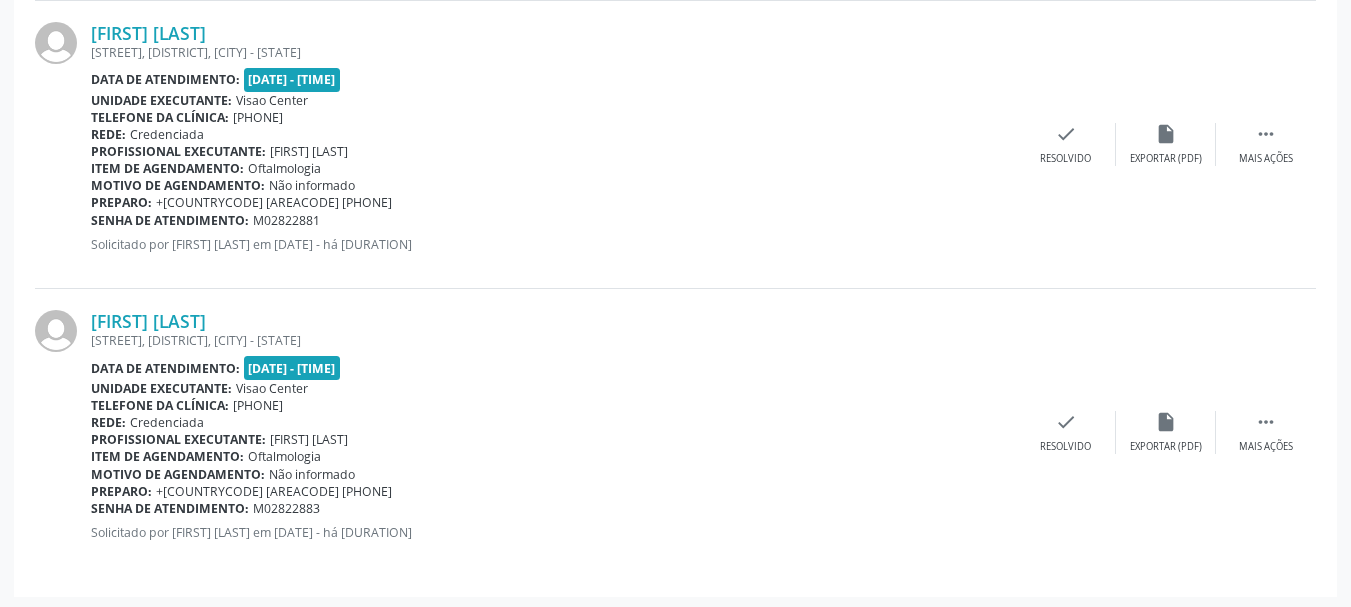 scroll, scrollTop: 2235, scrollLeft: 0, axis: vertical 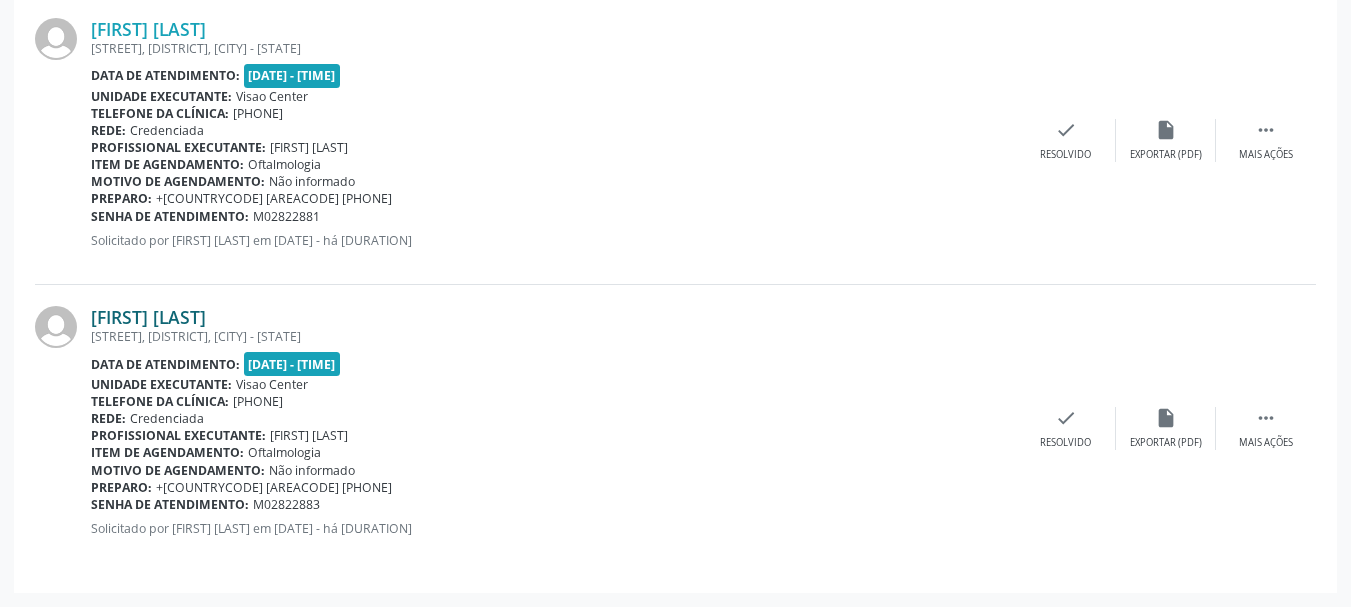 click on "[FIRST] [LAST]" at bounding box center [148, 317] 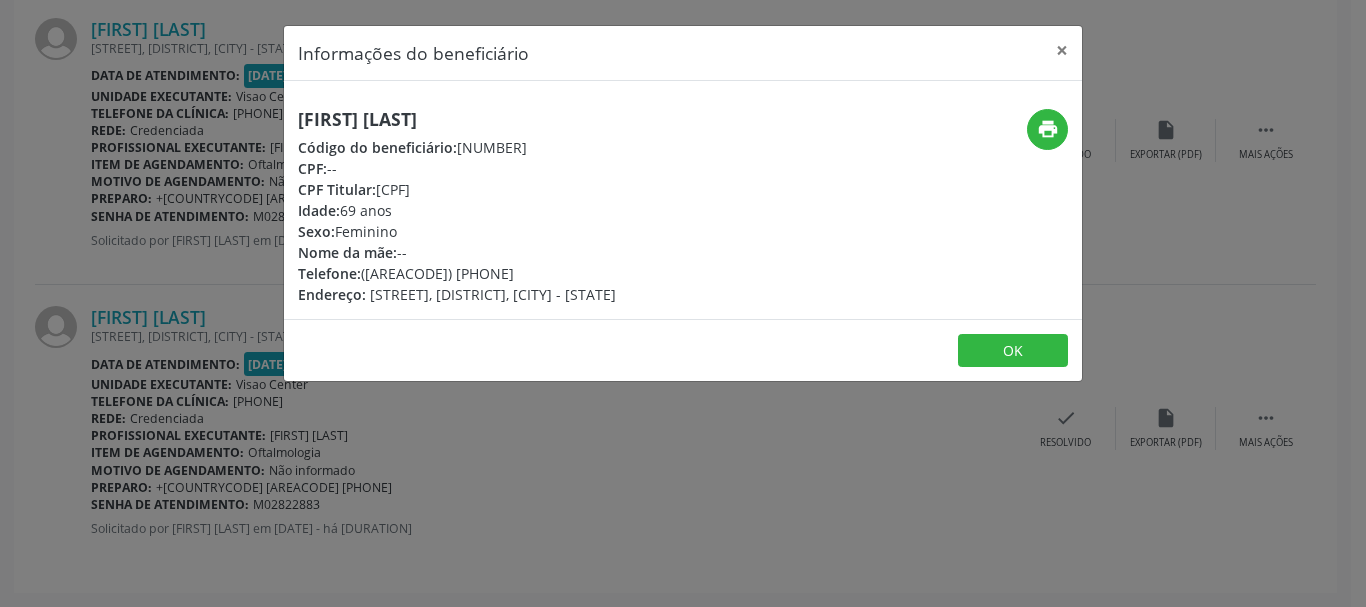 drag, startPoint x: 557, startPoint y: 115, endPoint x: 281, endPoint y: 96, distance: 276.6532 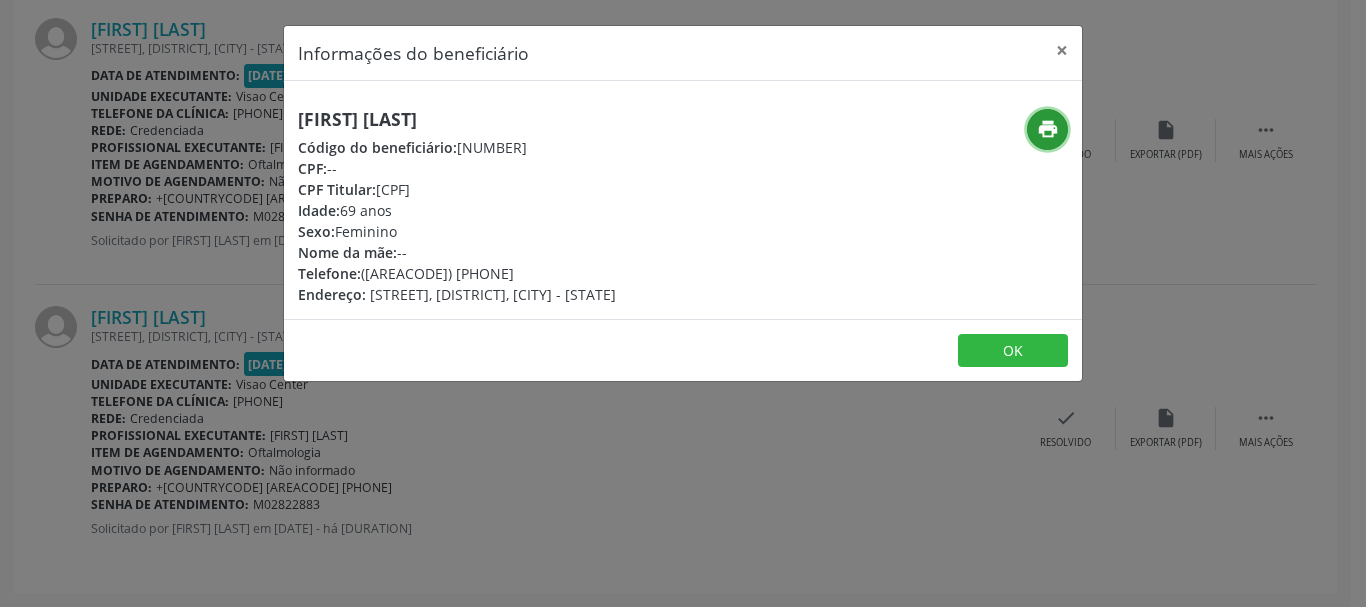 click on "print" at bounding box center (1047, 129) 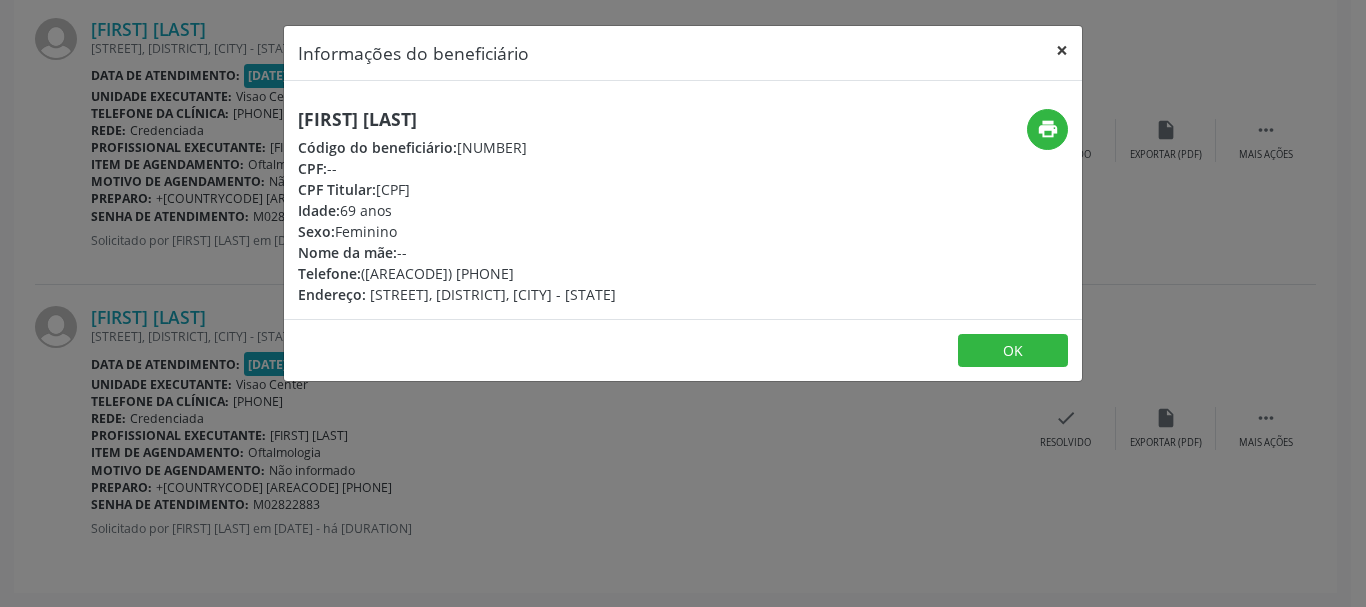 click on "×" at bounding box center (1062, 50) 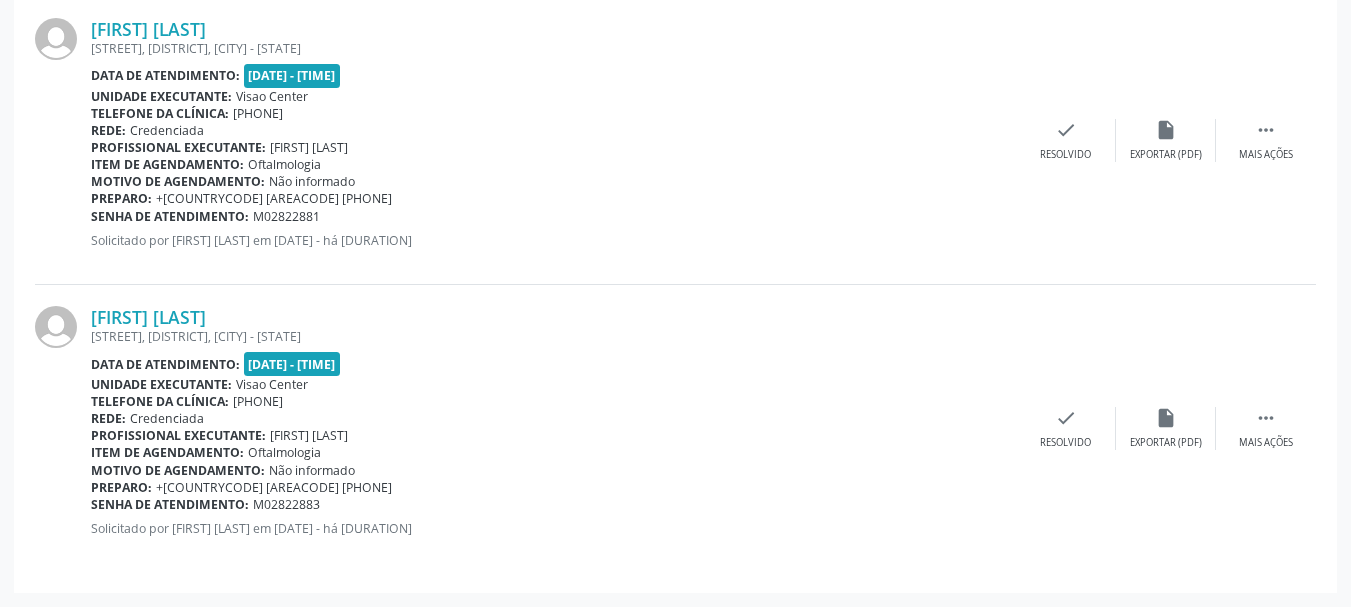 drag, startPoint x: 319, startPoint y: 508, endPoint x: 94, endPoint y: 501, distance: 225.10886 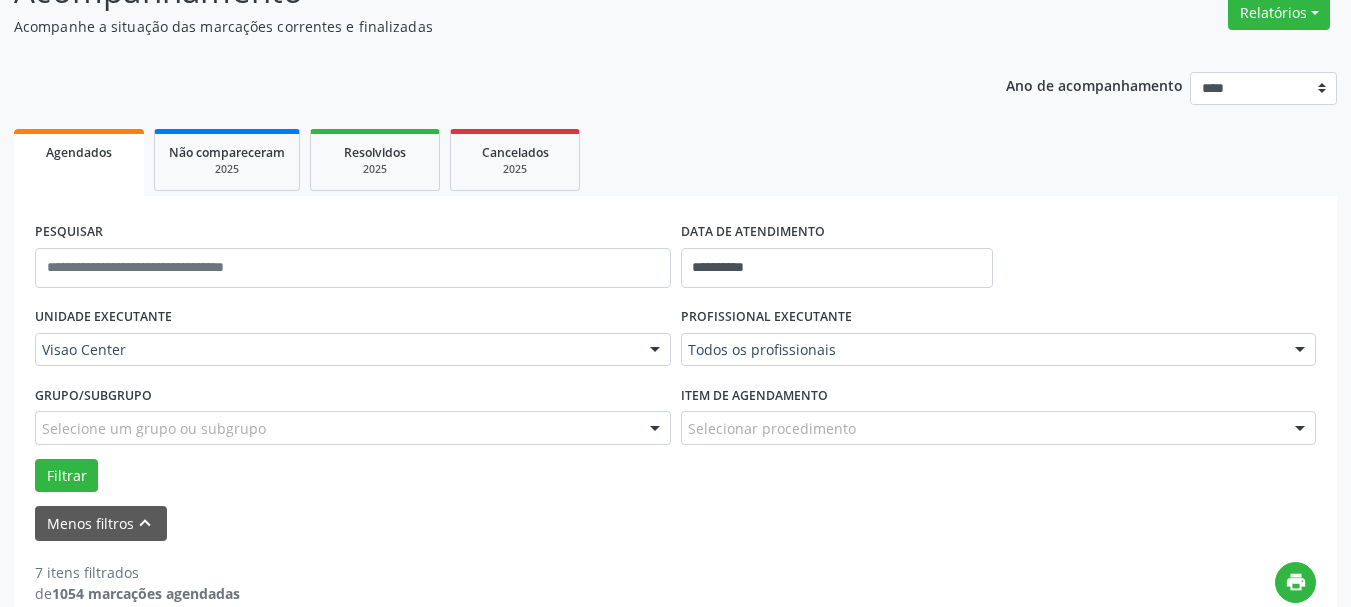 scroll, scrollTop: 135, scrollLeft: 0, axis: vertical 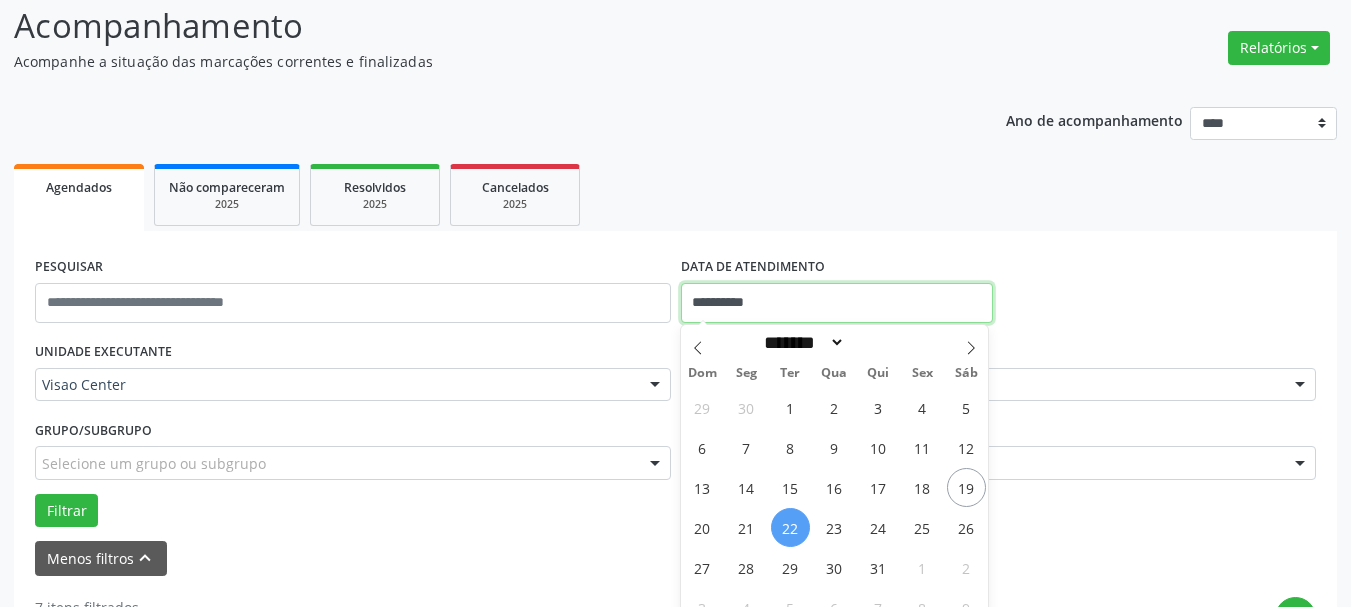 click on "**********" at bounding box center (837, 303) 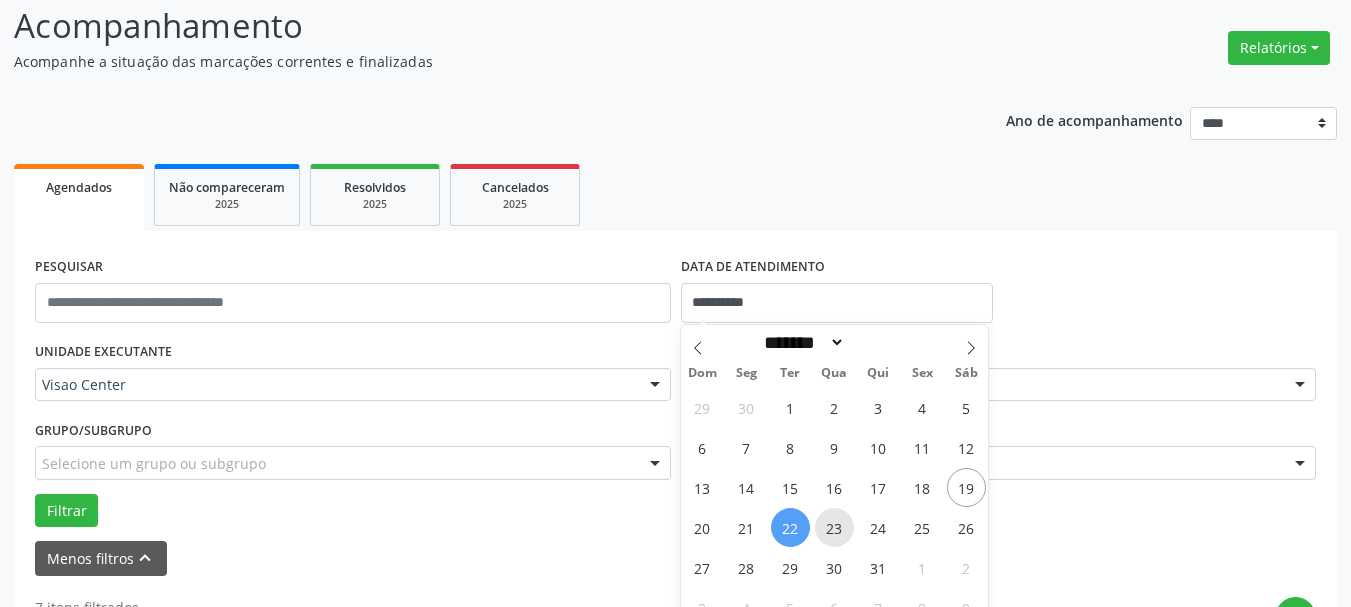 click on "23" at bounding box center (834, 527) 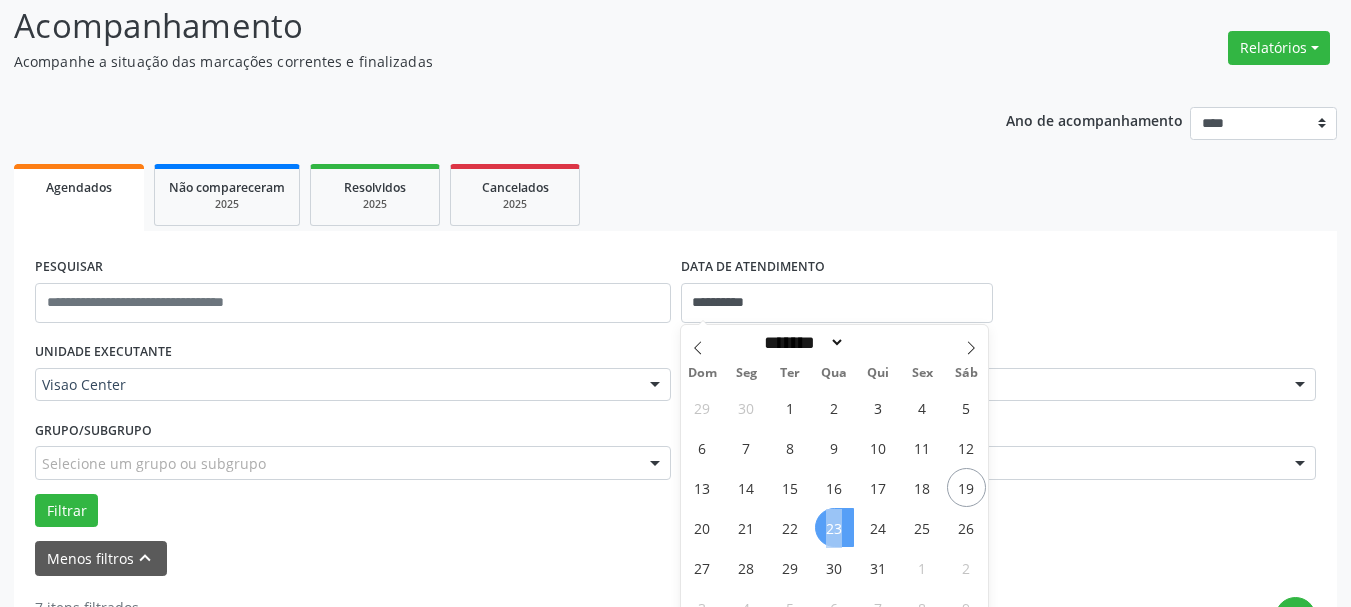 click on "23" at bounding box center [834, 527] 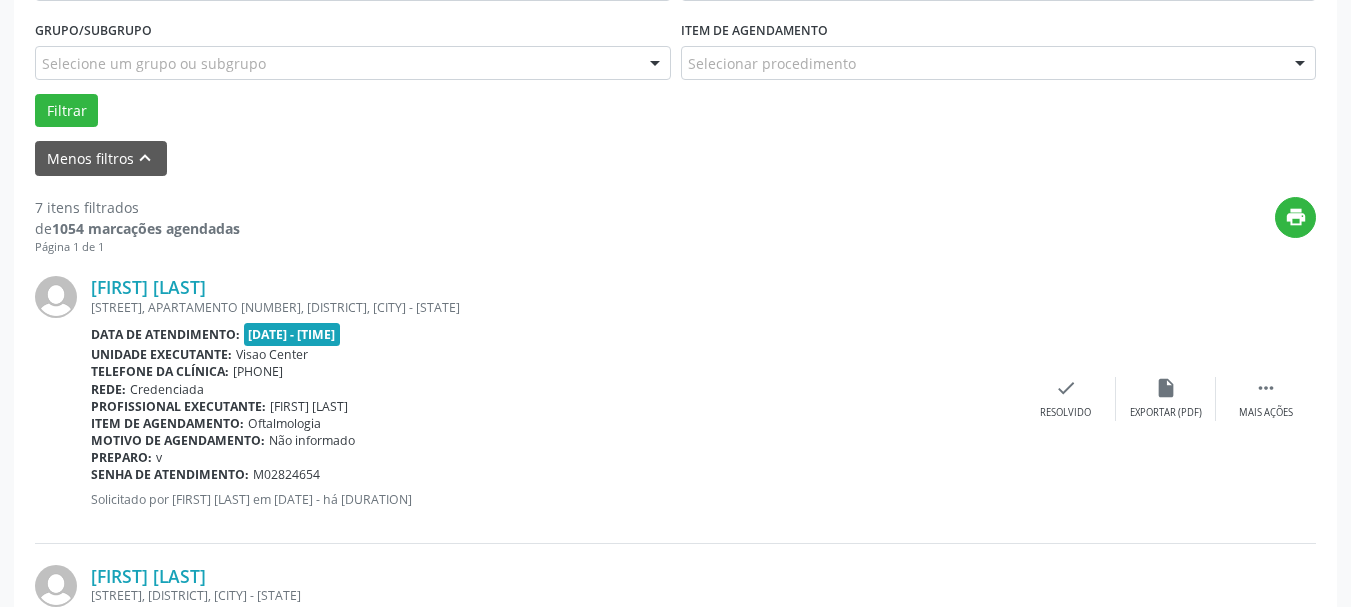 scroll, scrollTop: 235, scrollLeft: 0, axis: vertical 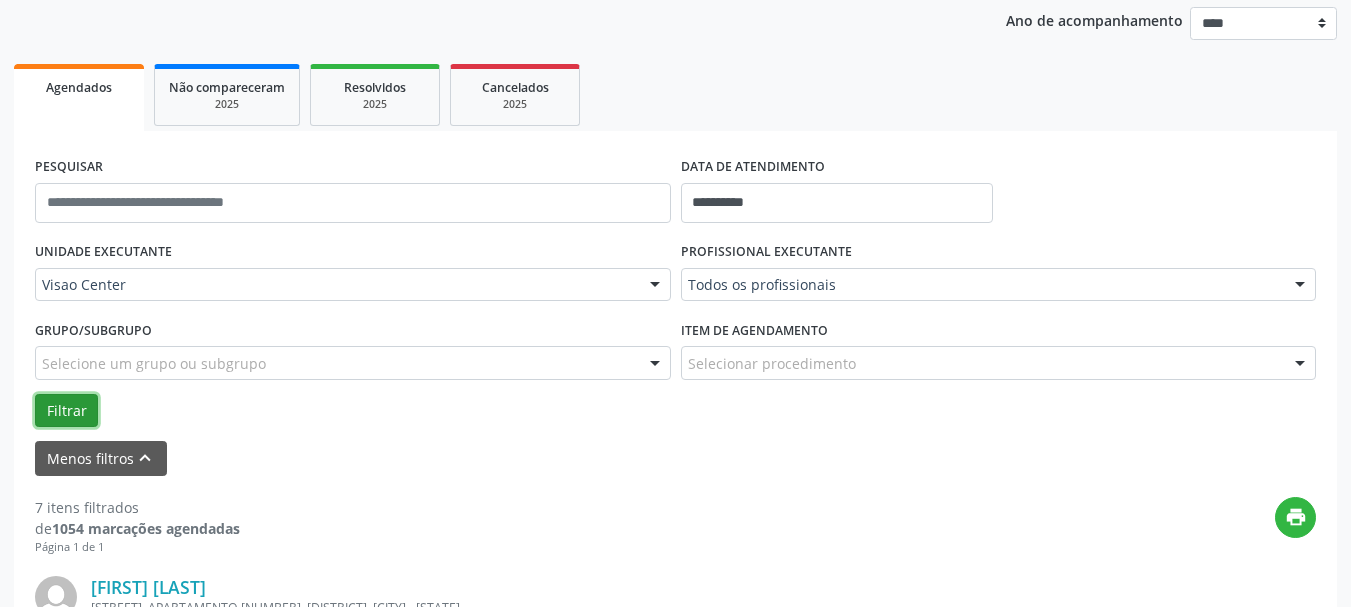 click on "Filtrar" at bounding box center (66, 411) 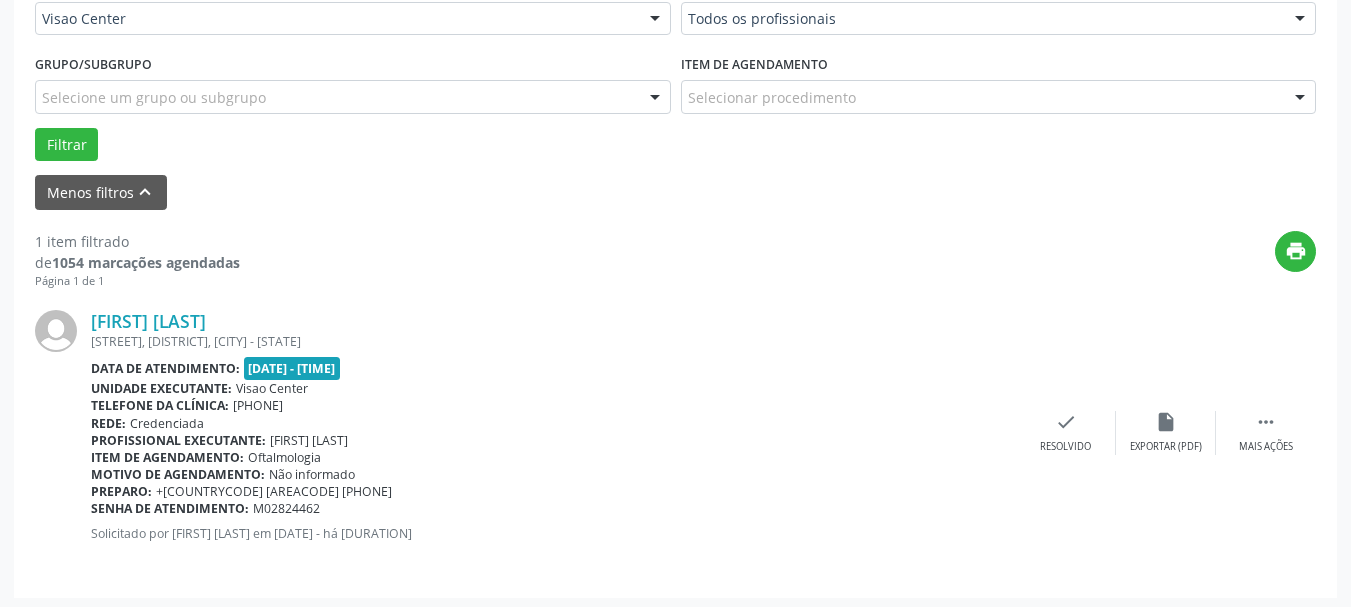 scroll, scrollTop: 506, scrollLeft: 0, axis: vertical 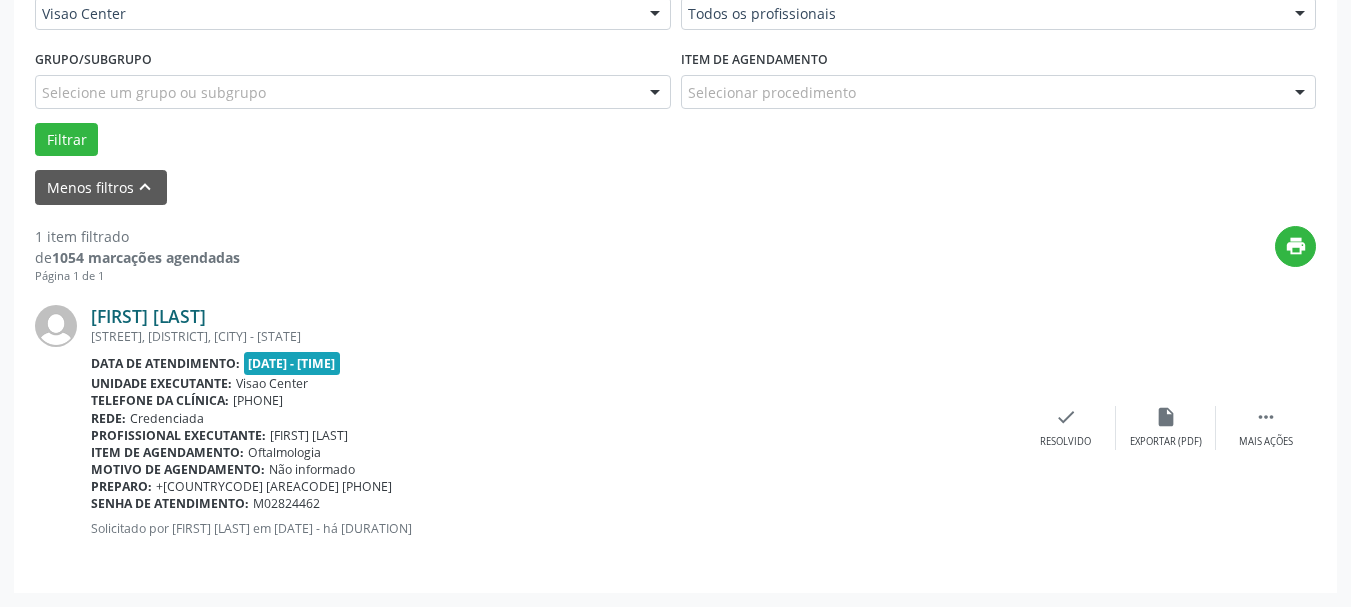 click on "[FIRST] [LAST]" at bounding box center [148, 316] 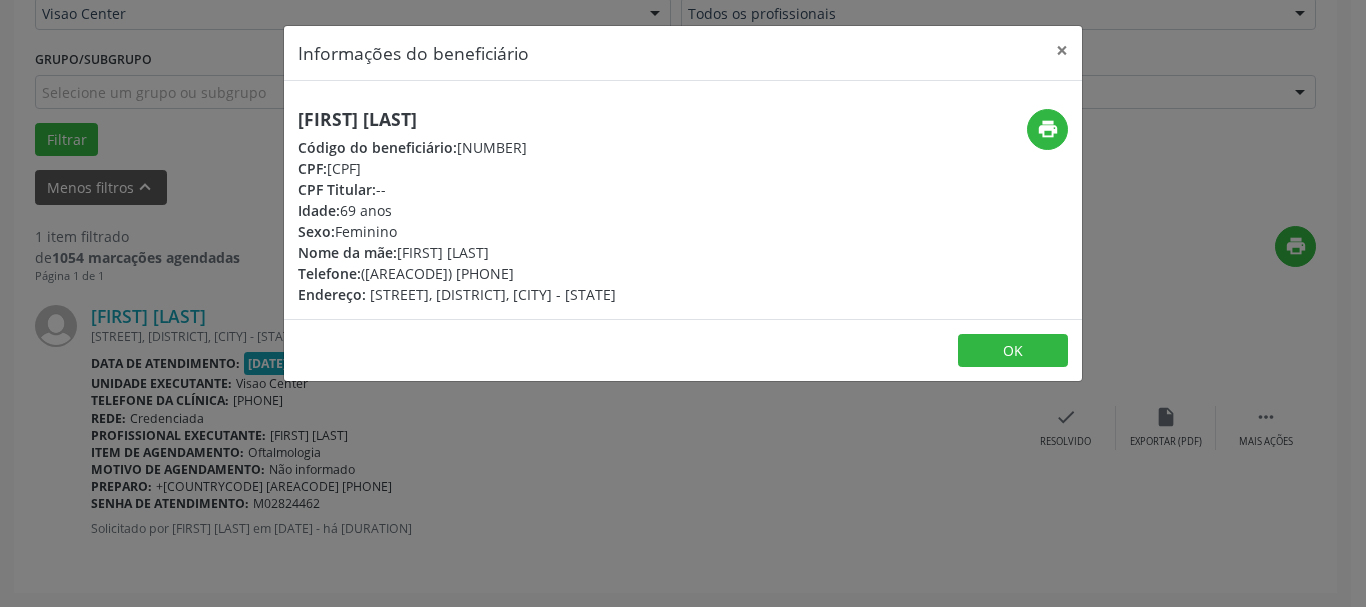 drag, startPoint x: 504, startPoint y: 117, endPoint x: 257, endPoint y: 108, distance: 247.16391 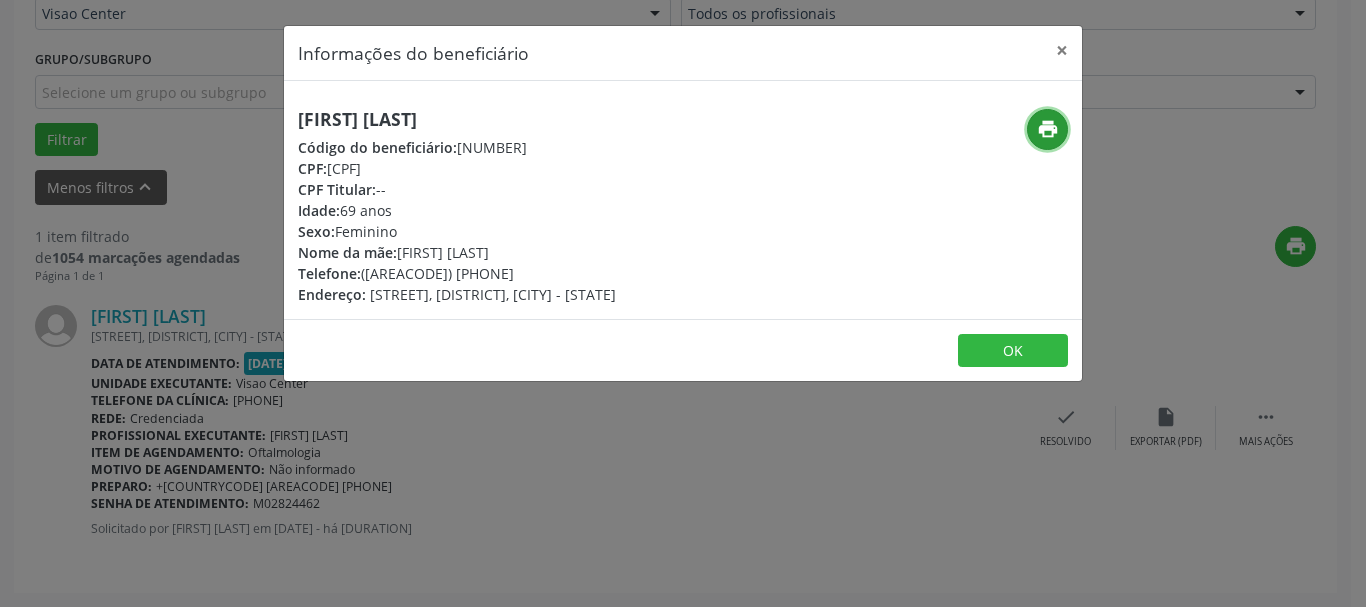 click on "print" at bounding box center [1048, 129] 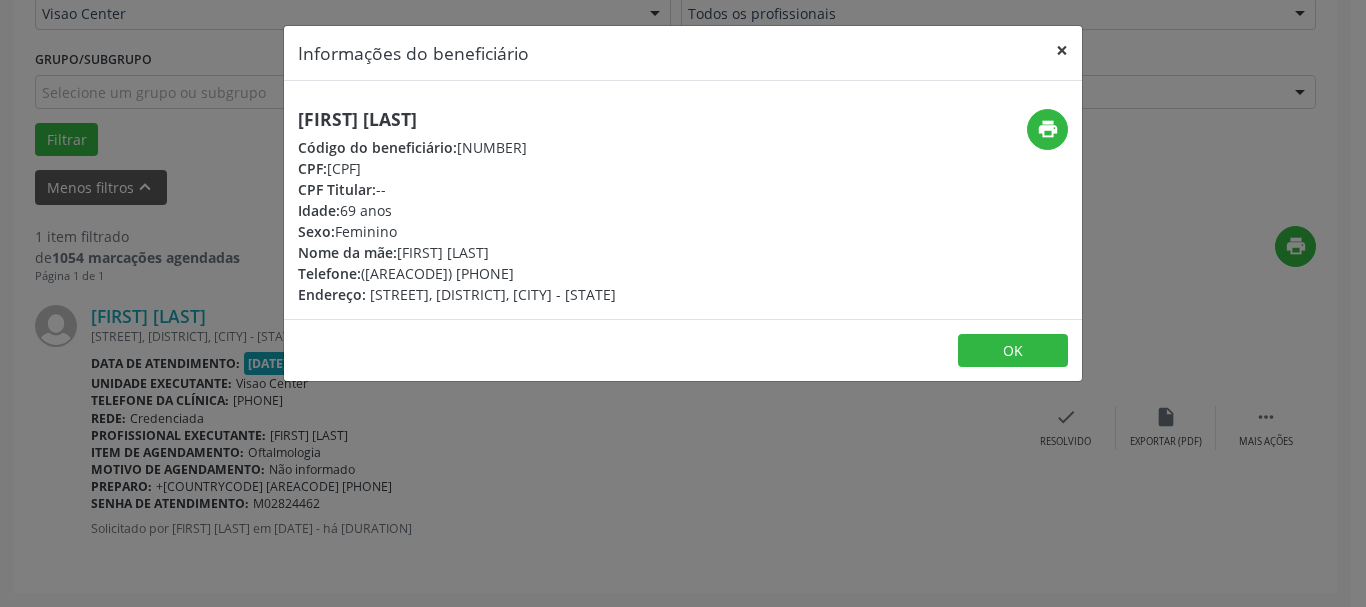 click on "×" at bounding box center [1062, 50] 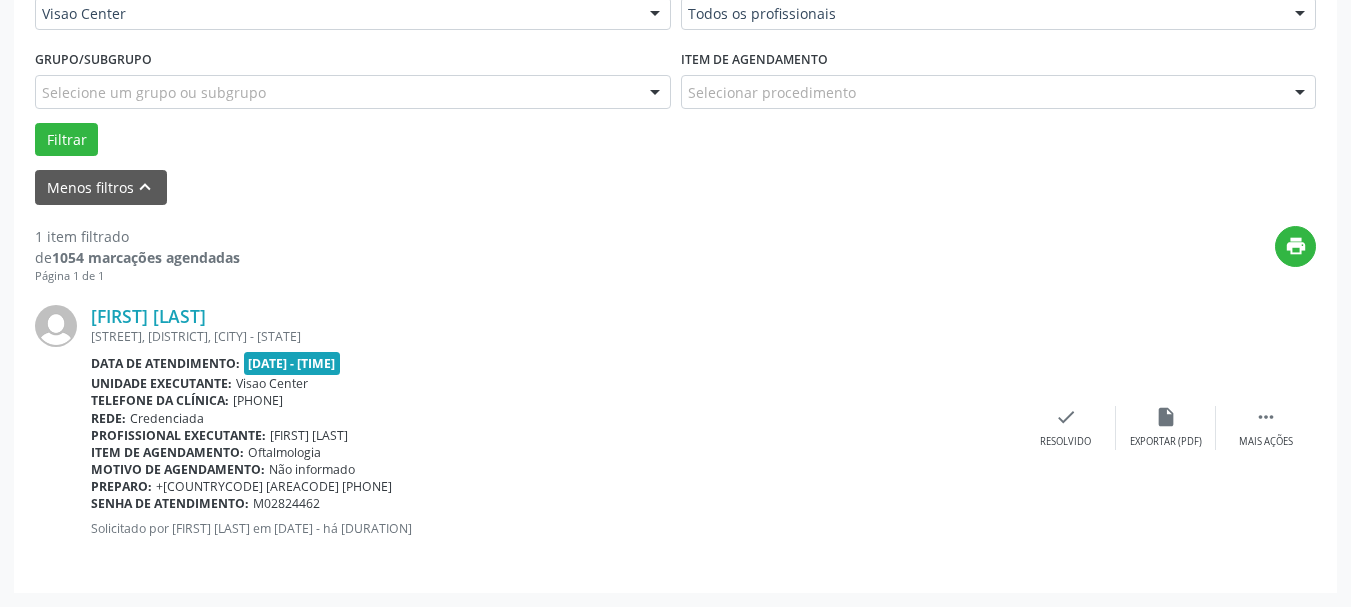 drag, startPoint x: 327, startPoint y: 505, endPoint x: 91, endPoint y: 506, distance: 236.00212 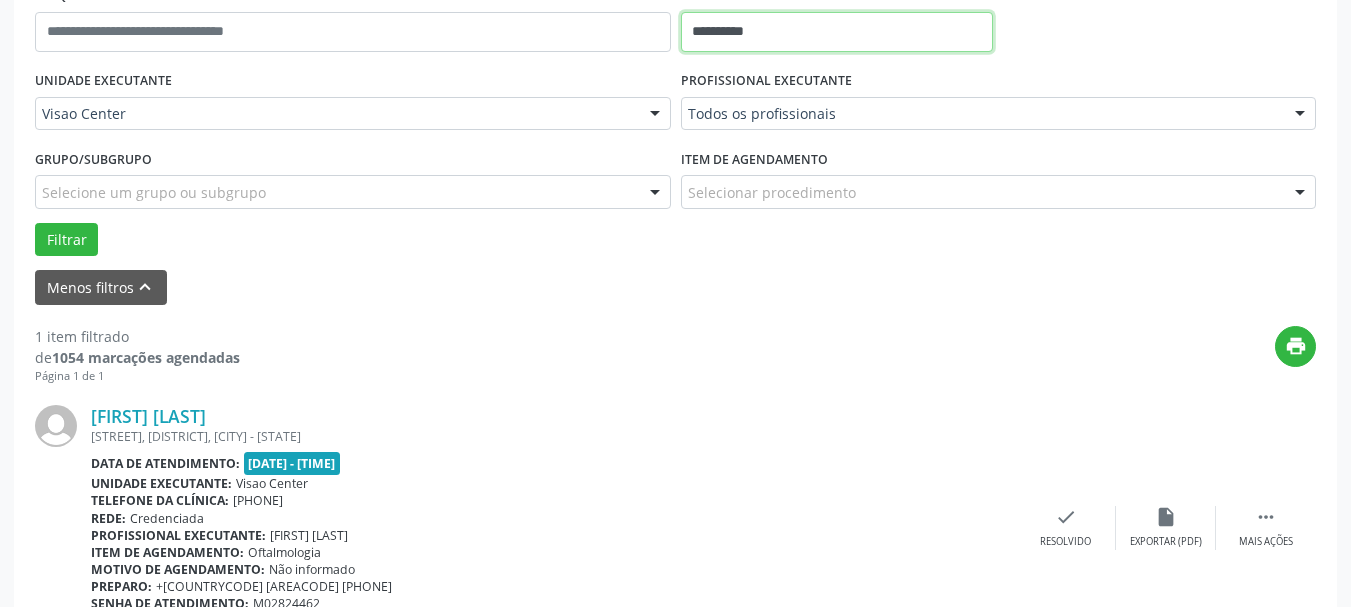 click on "**********" at bounding box center (837, 32) 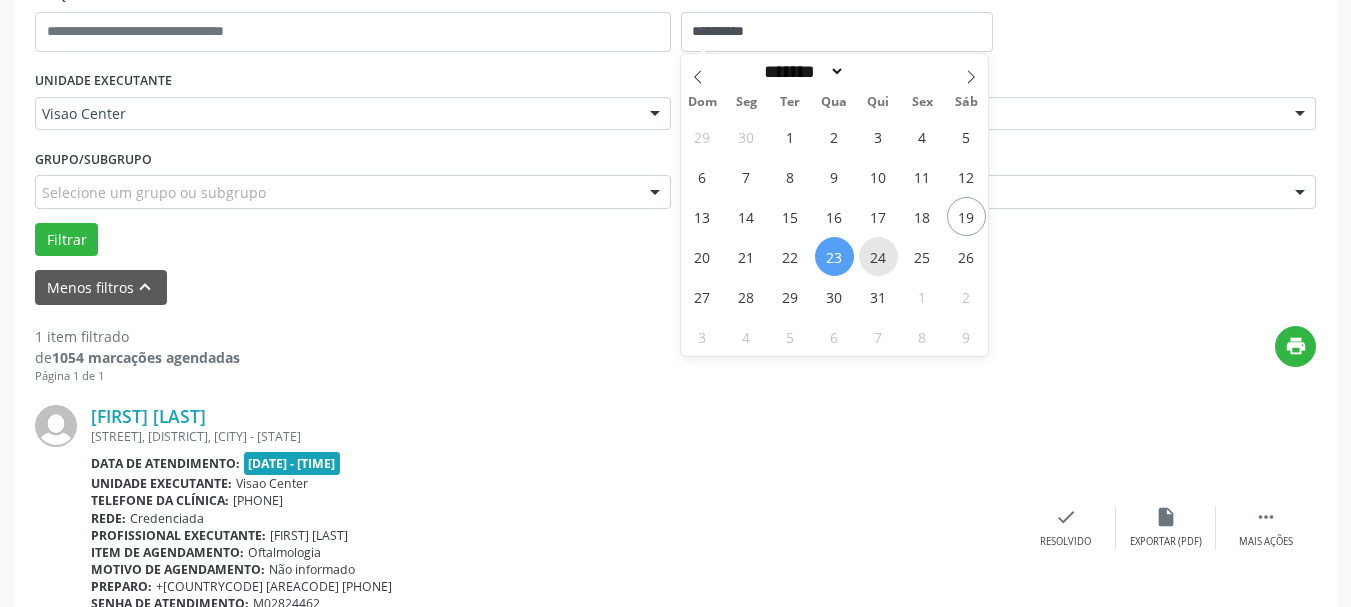 click on "24" at bounding box center [878, 256] 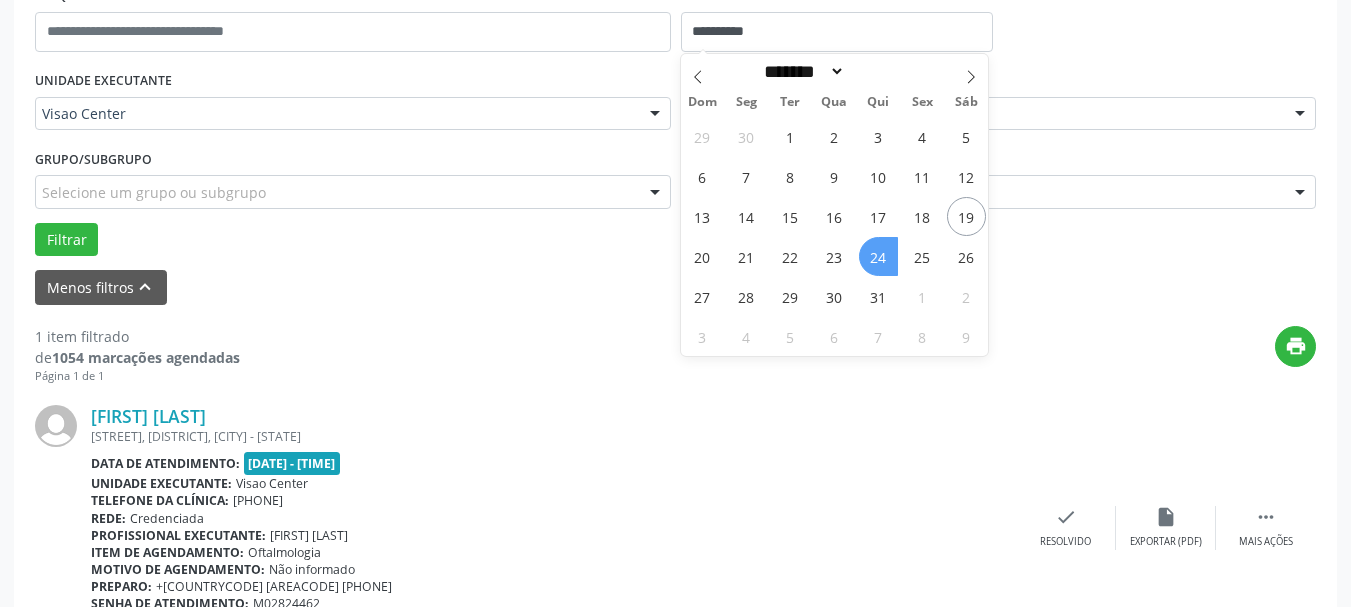 click on "24" at bounding box center [878, 256] 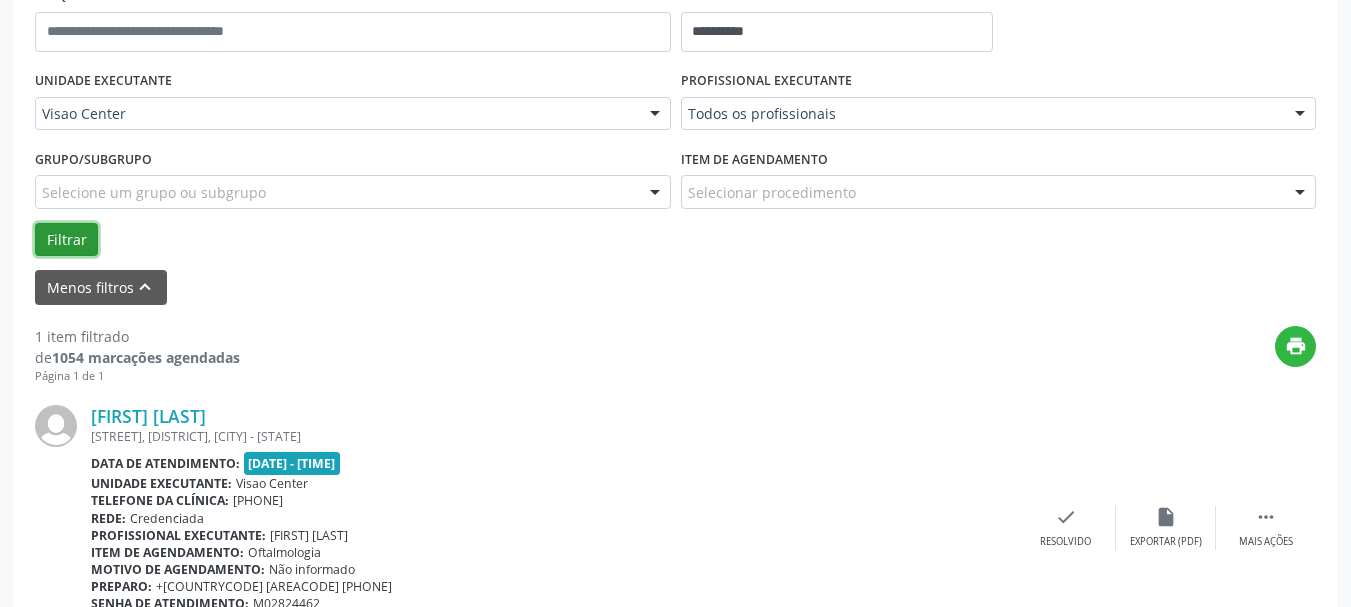 click on "Filtrar" at bounding box center (66, 240) 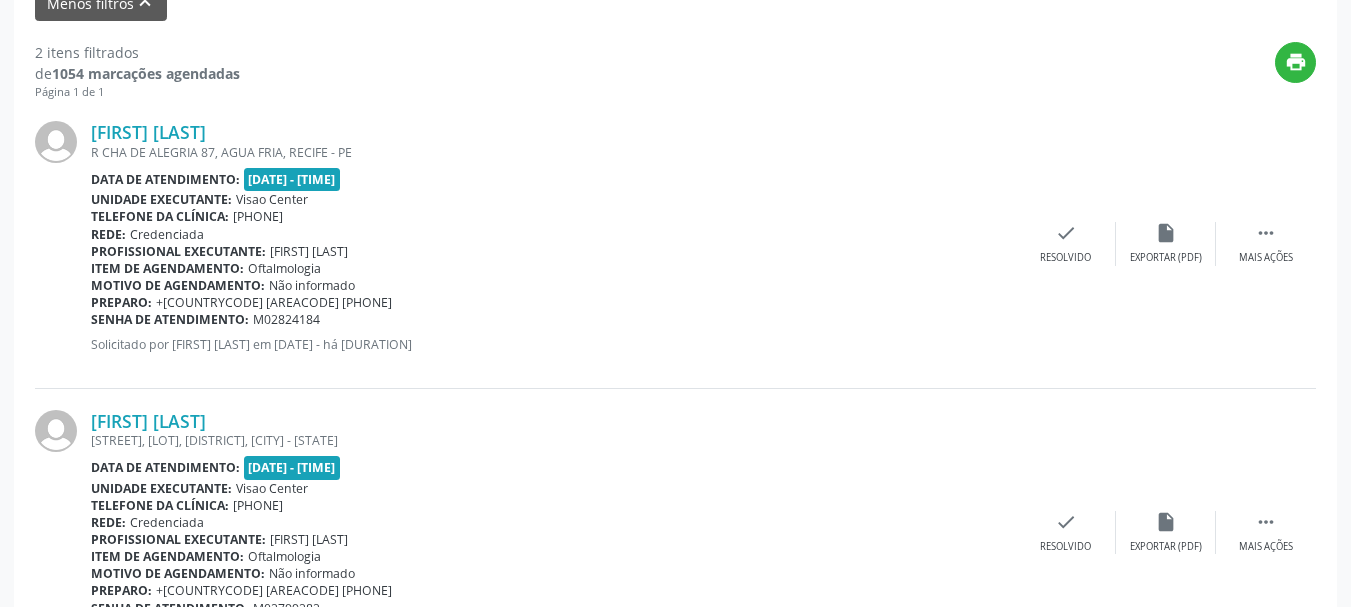 scroll, scrollTop: 706, scrollLeft: 0, axis: vertical 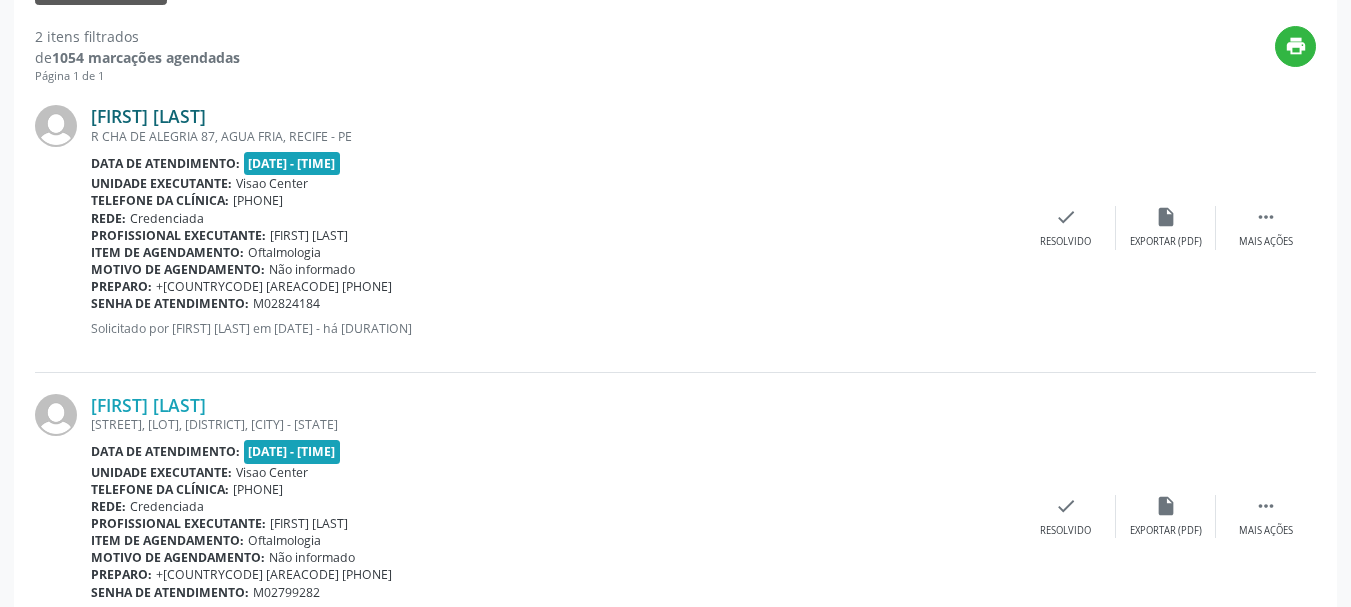 click on "[FIRST] [LAST]" at bounding box center [148, 116] 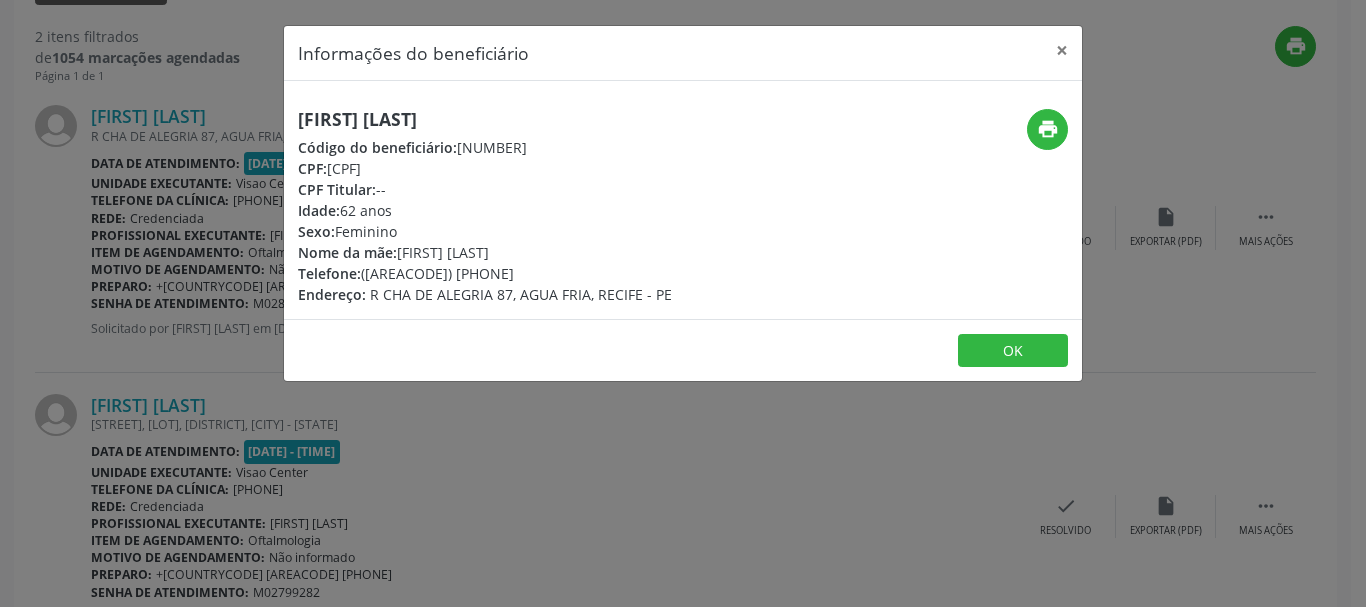 drag, startPoint x: 495, startPoint y: 121, endPoint x: 268, endPoint y: 118, distance: 227.01982 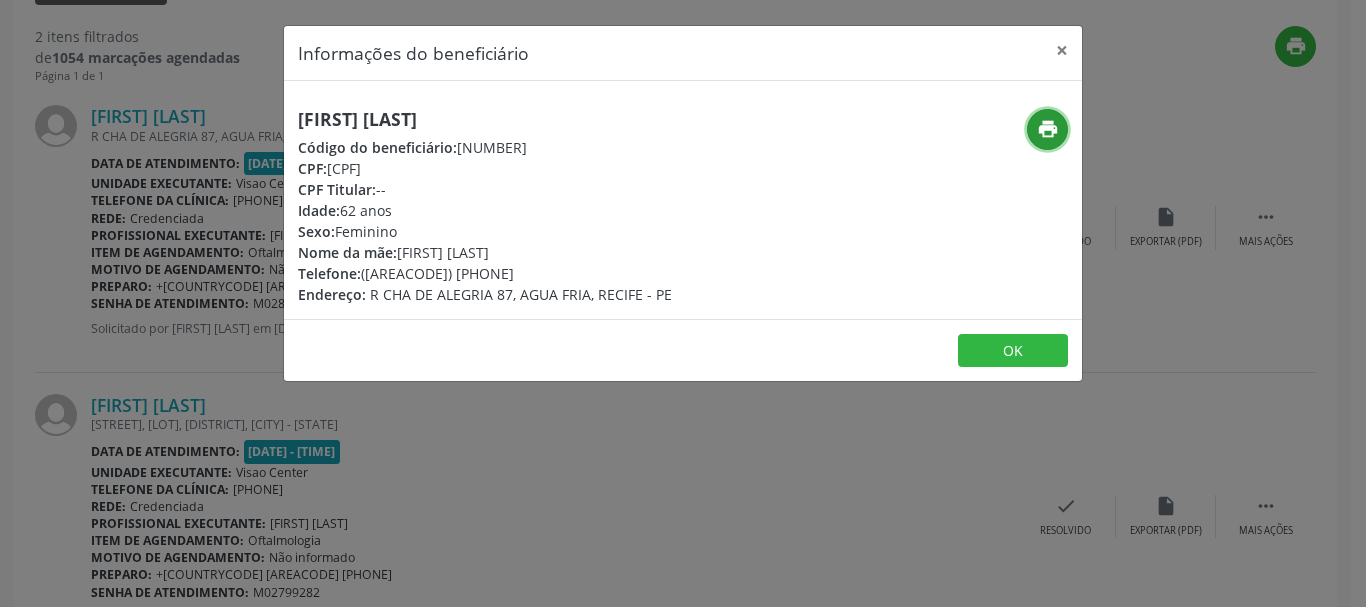 click on "print" at bounding box center (1047, 129) 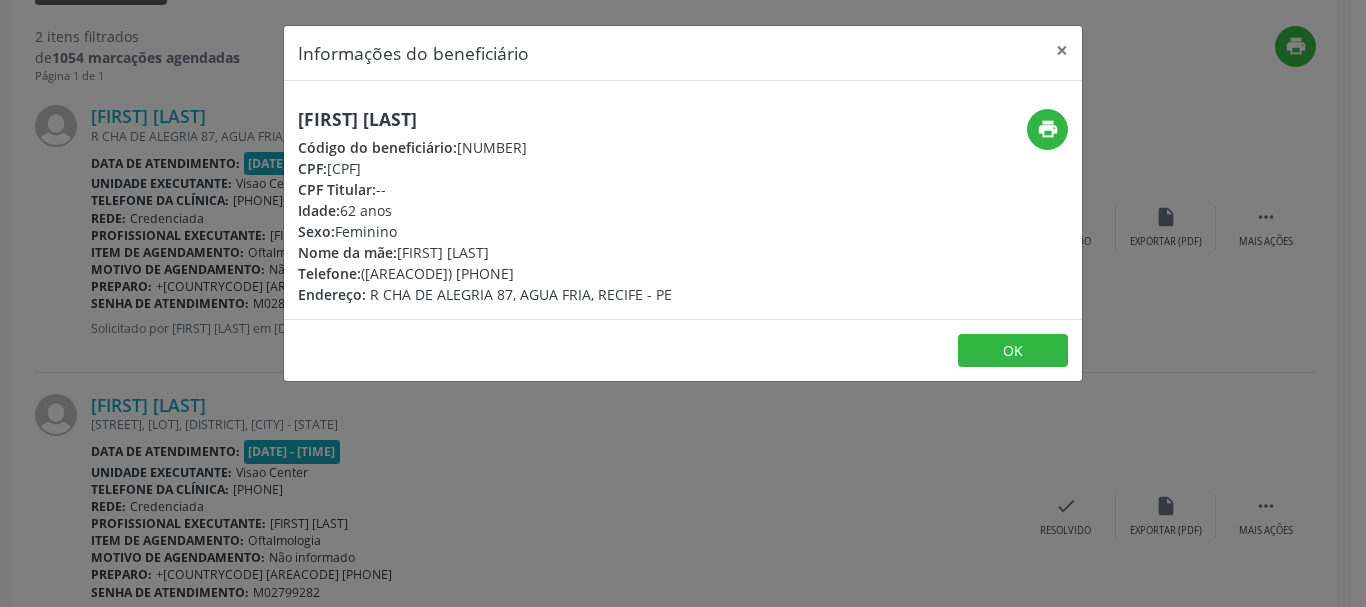 drag, startPoint x: 904, startPoint y: 47, endPoint x: 896, endPoint y: 21, distance: 27.202942 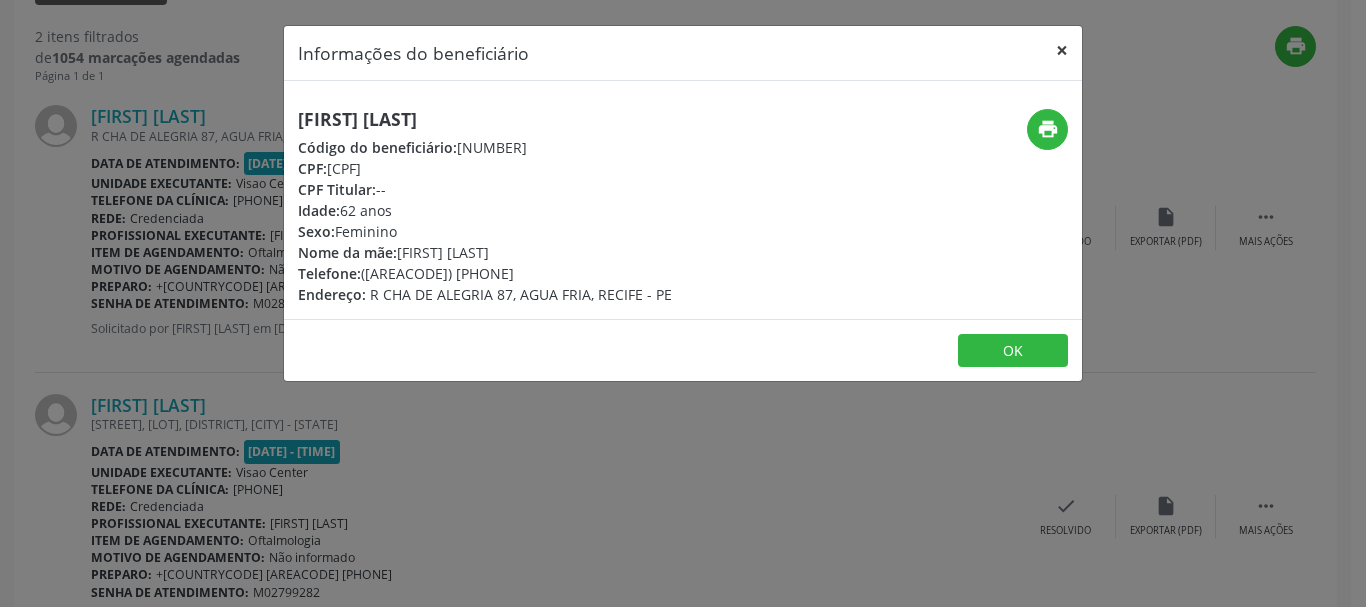 click on "×" at bounding box center (1062, 50) 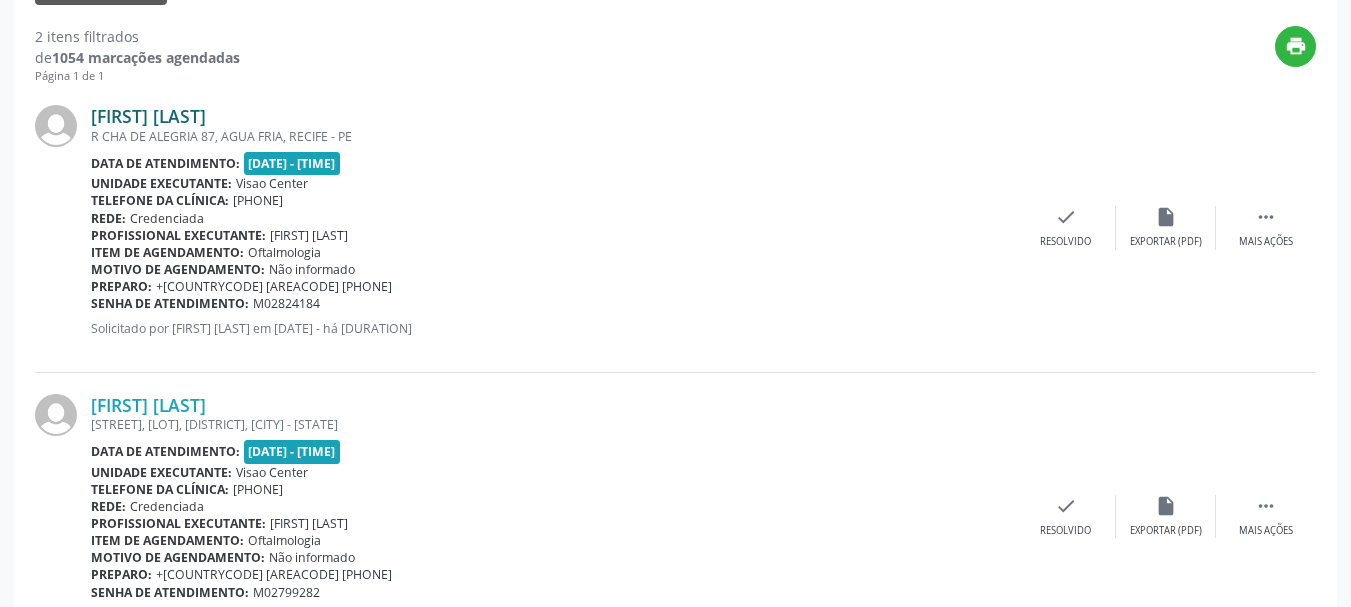 click on "[FIRST] [LAST]" at bounding box center [148, 116] 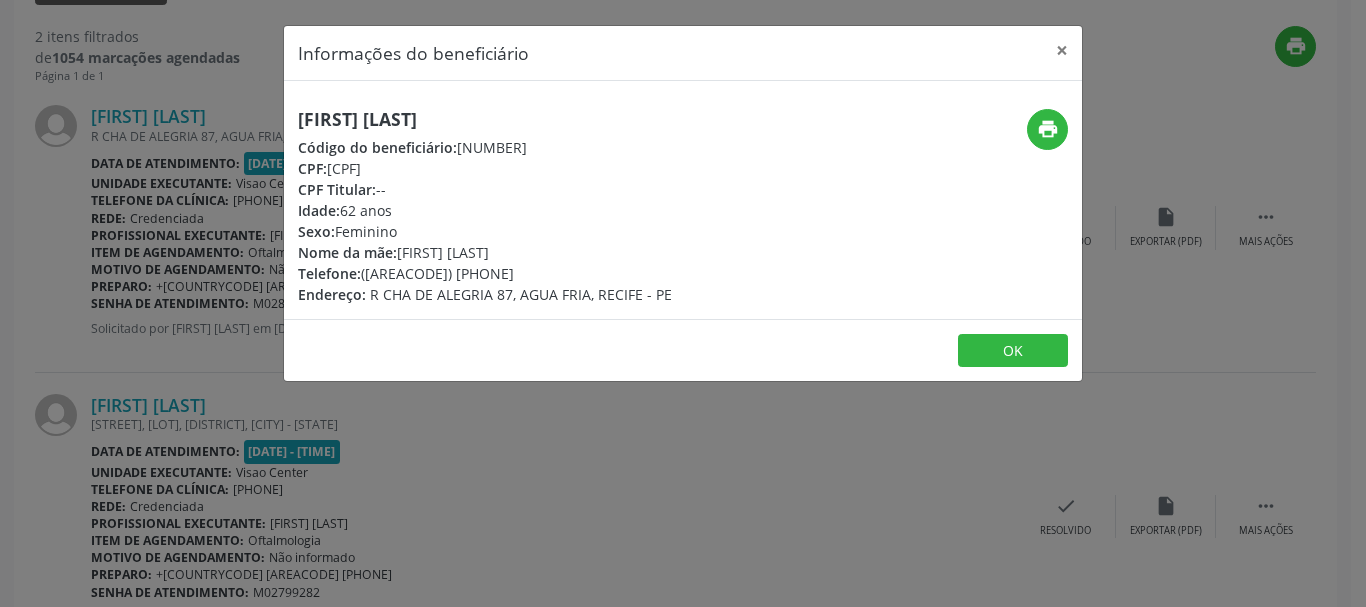 click on "print" at bounding box center [949, 207] 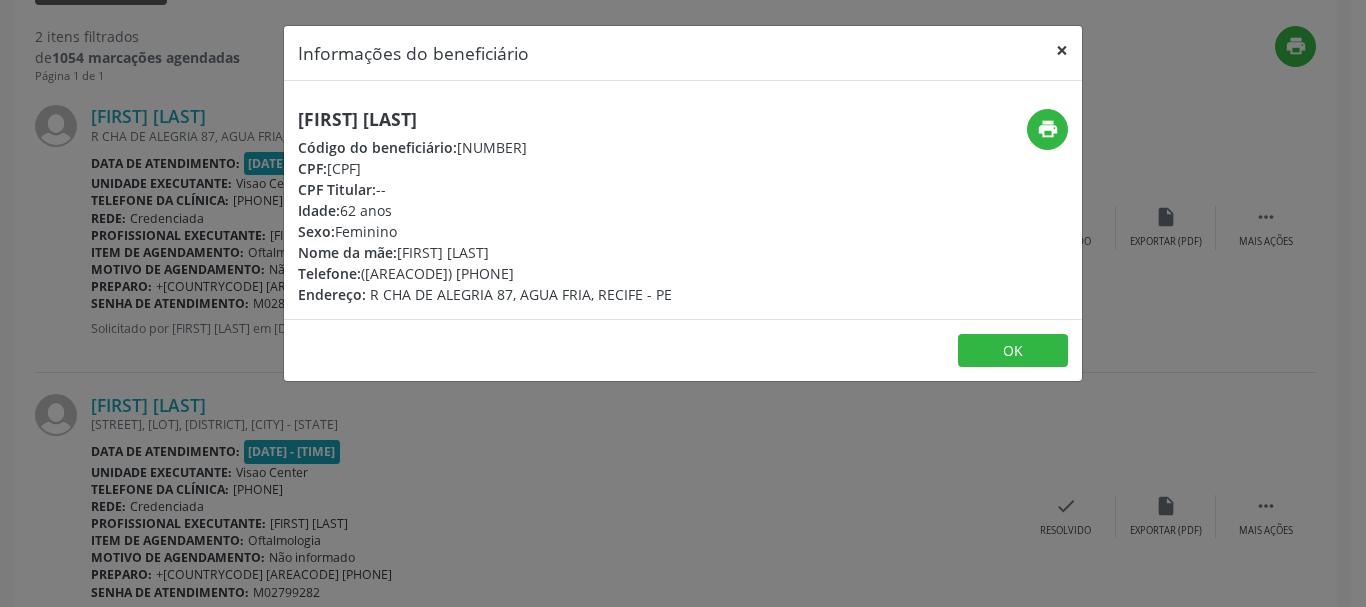click on "×" at bounding box center [1062, 50] 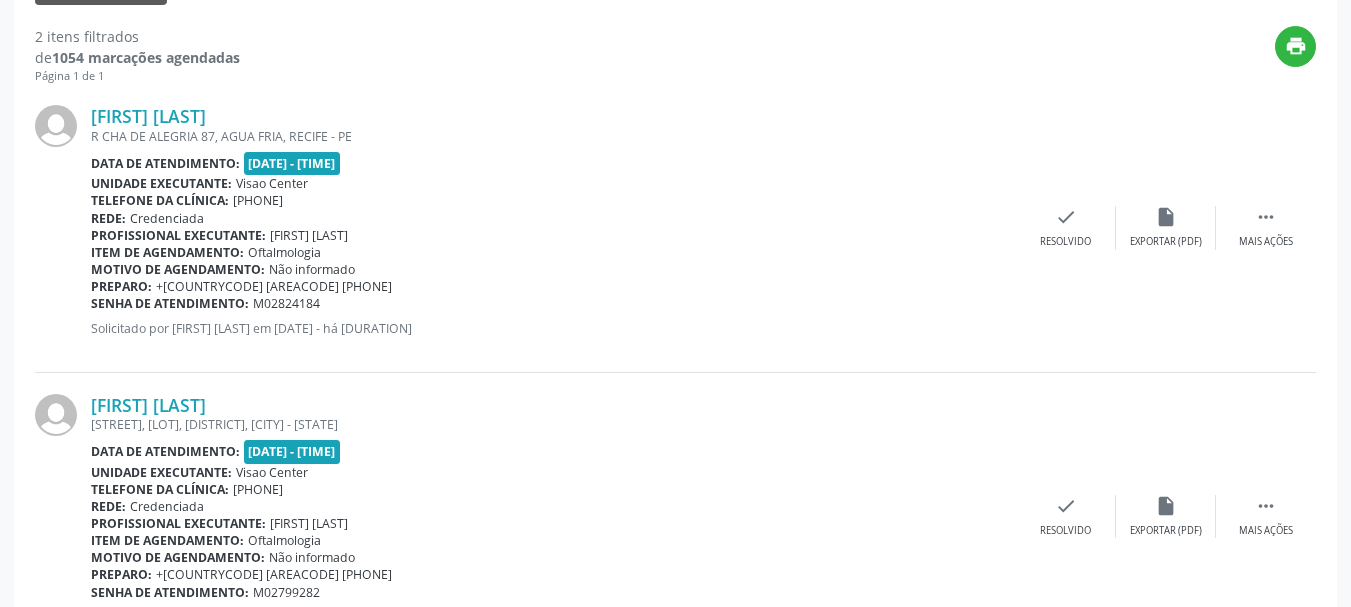 drag, startPoint x: 326, startPoint y: 302, endPoint x: 92, endPoint y: 305, distance: 234.01923 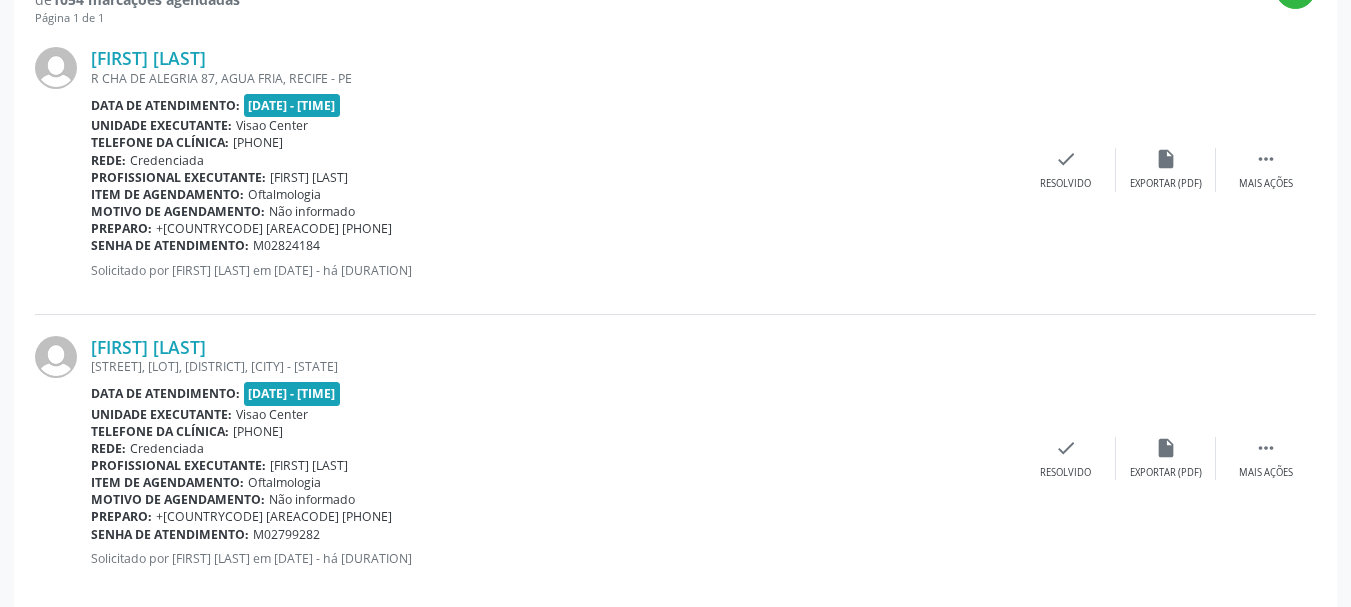scroll, scrollTop: 794, scrollLeft: 0, axis: vertical 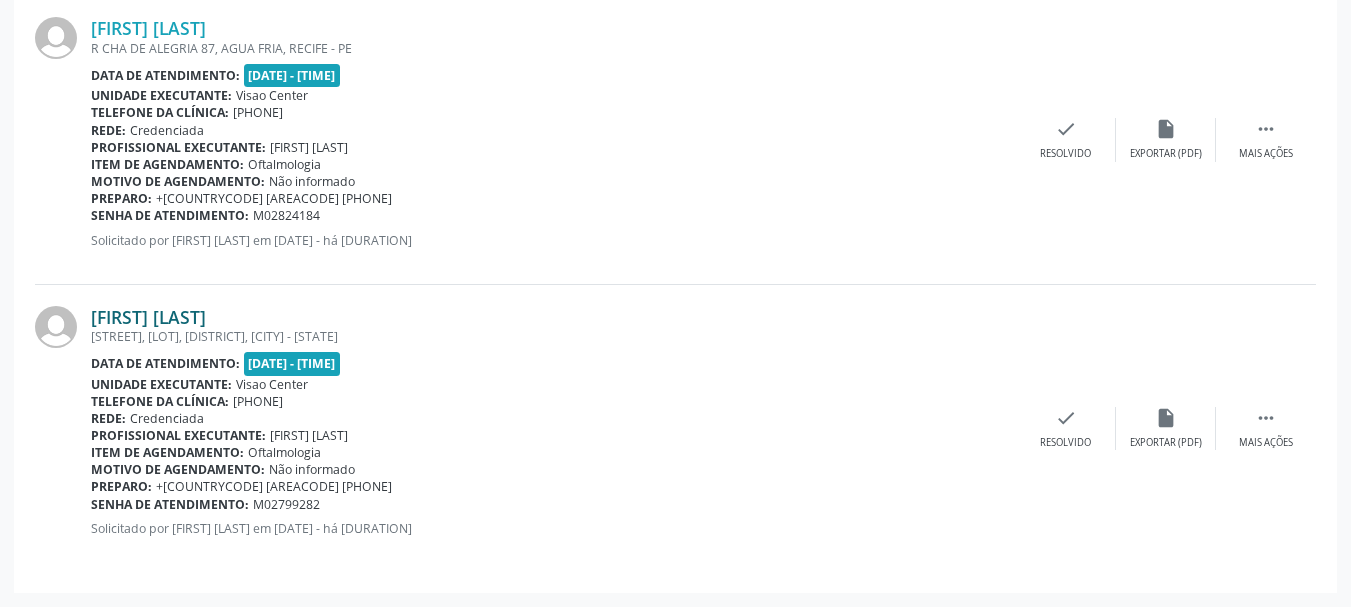 click on "[FIRST] [LAST]" at bounding box center (148, 317) 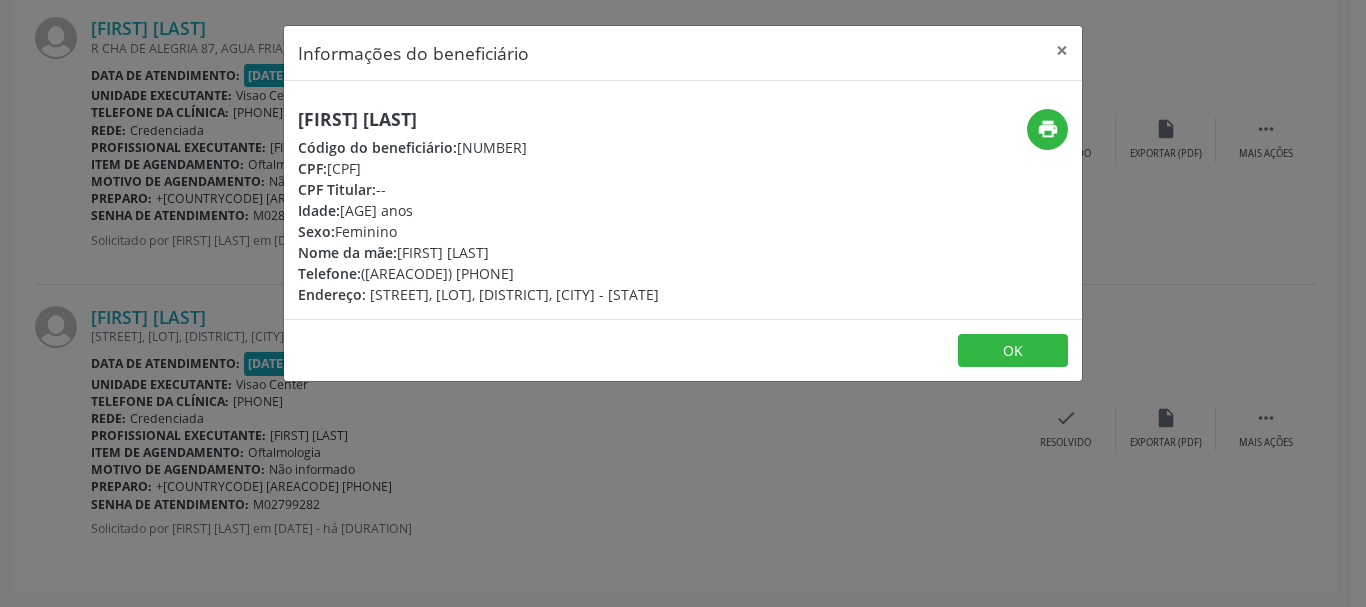 drag, startPoint x: 538, startPoint y: 117, endPoint x: 272, endPoint y: 103, distance: 266.36816 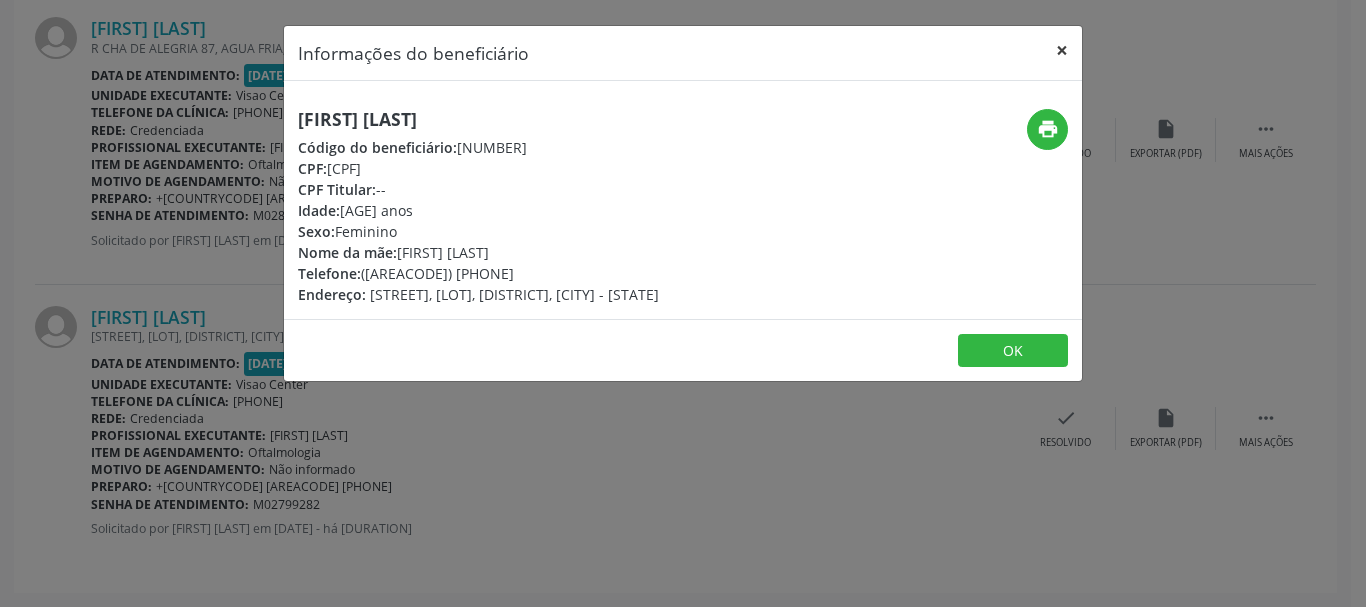 click on "×" at bounding box center (1062, 50) 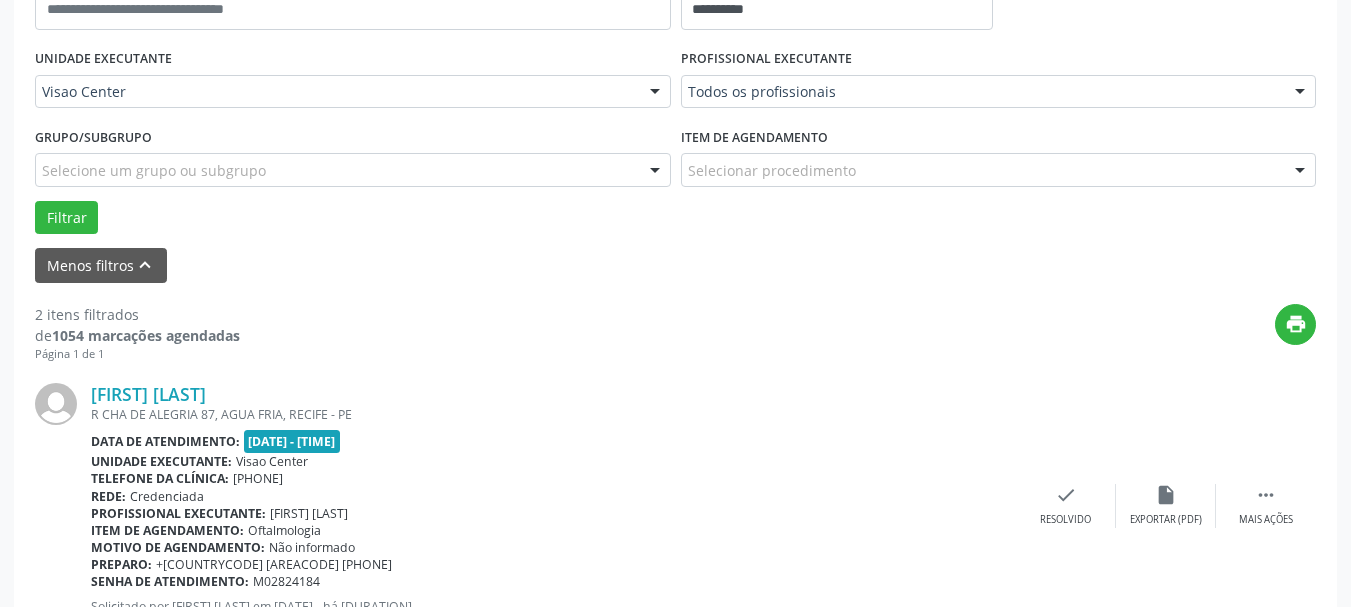scroll, scrollTop: 394, scrollLeft: 0, axis: vertical 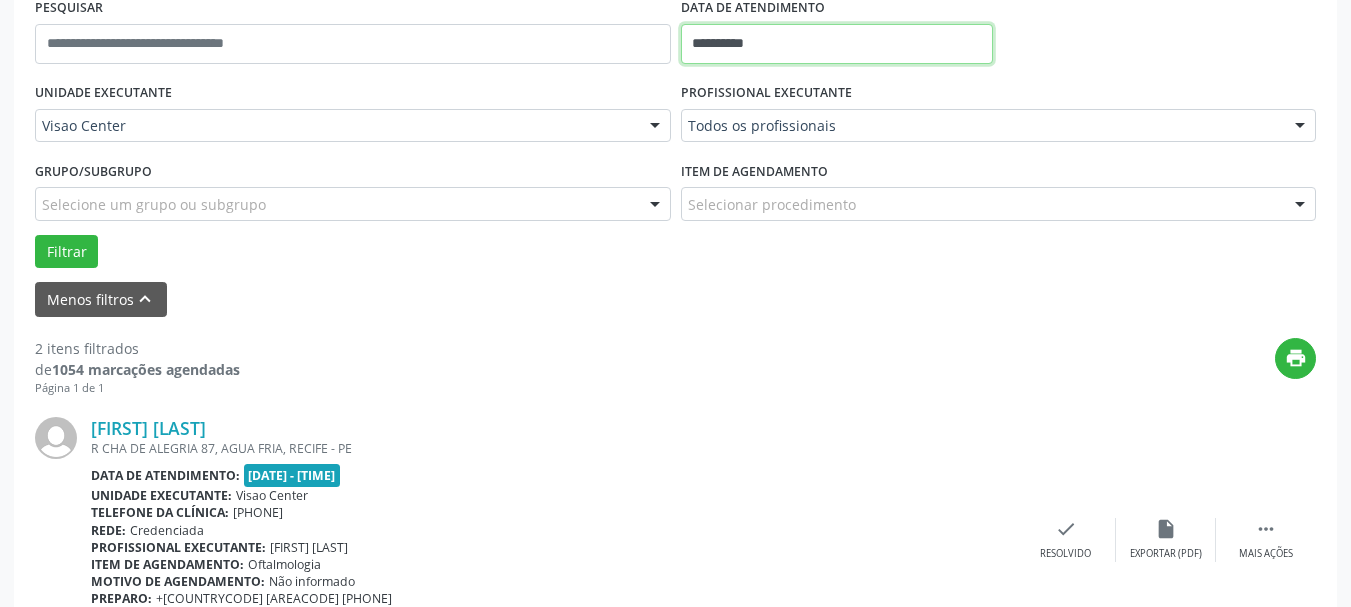 click on "**********" at bounding box center (837, 44) 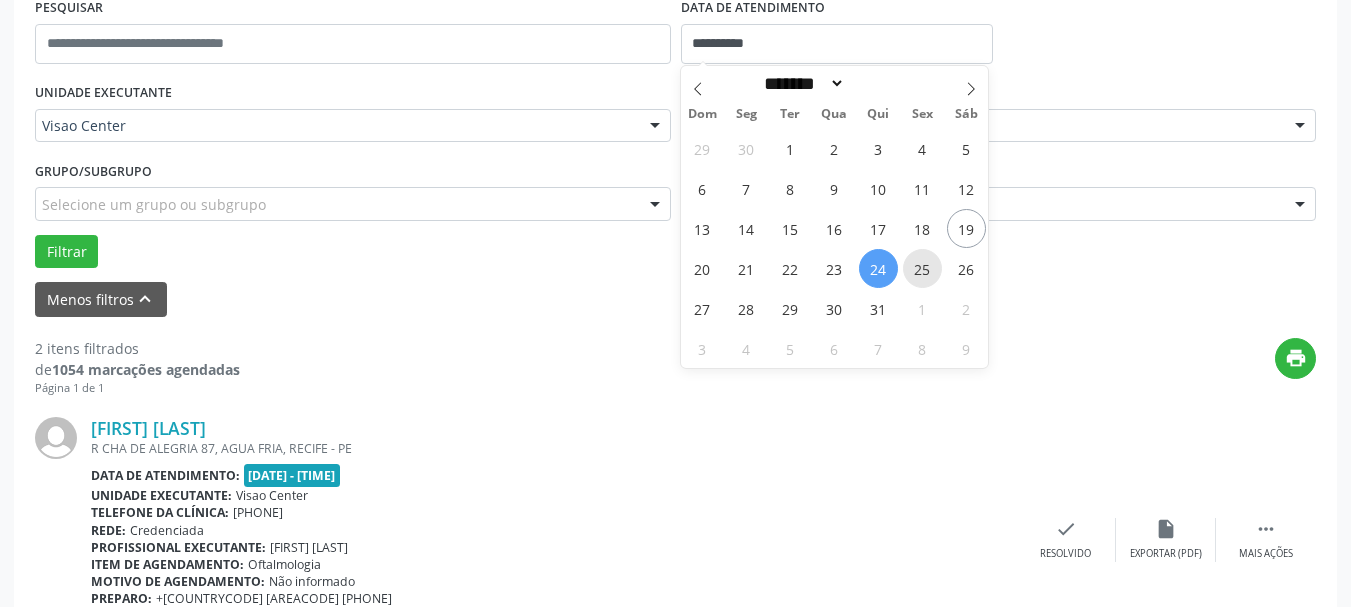 click on "25" at bounding box center [922, 268] 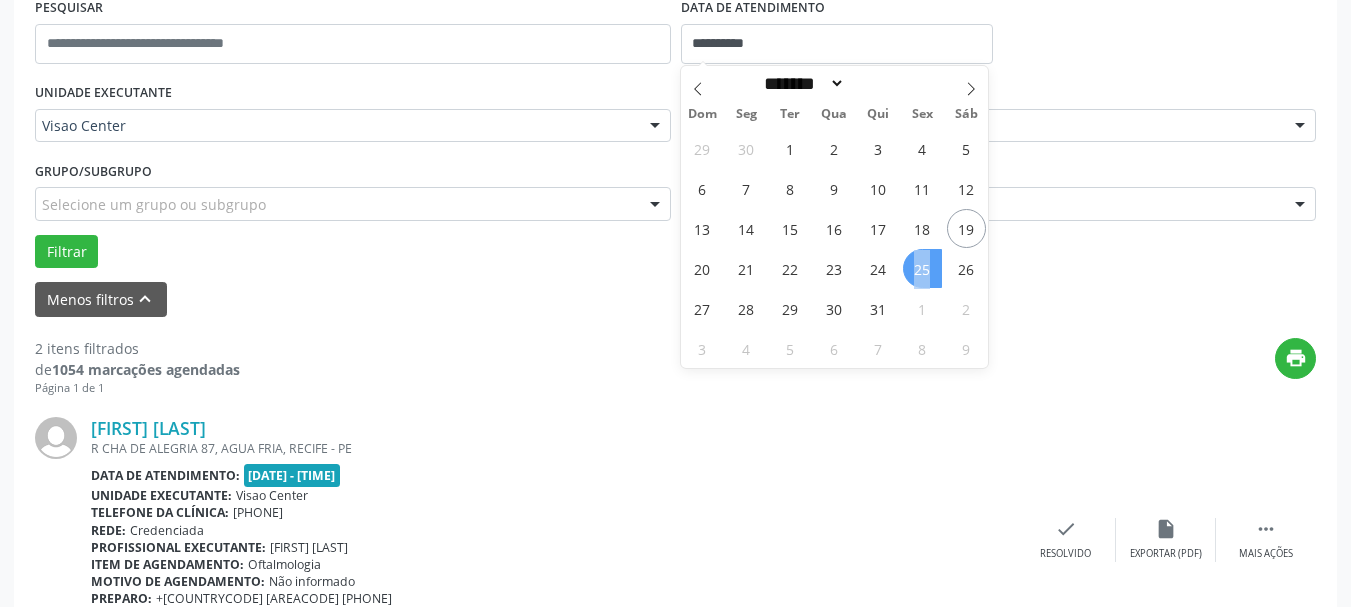 click on "25" at bounding box center (922, 268) 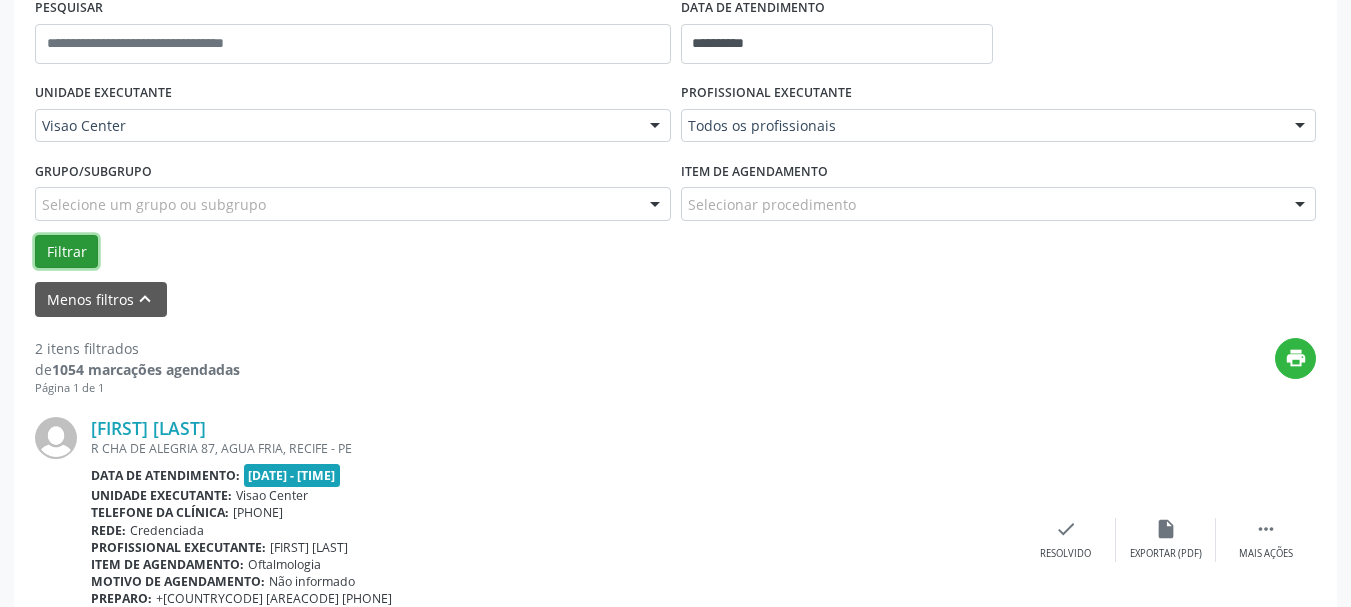 click on "Filtrar" at bounding box center [66, 252] 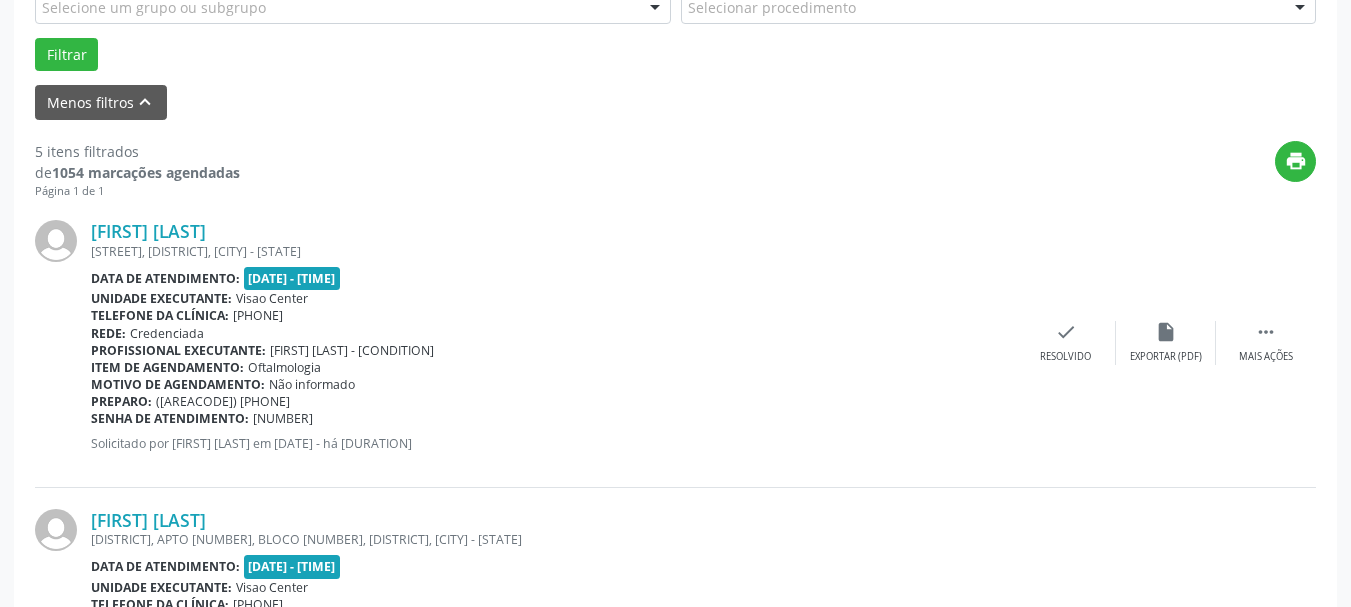 scroll, scrollTop: 594, scrollLeft: 0, axis: vertical 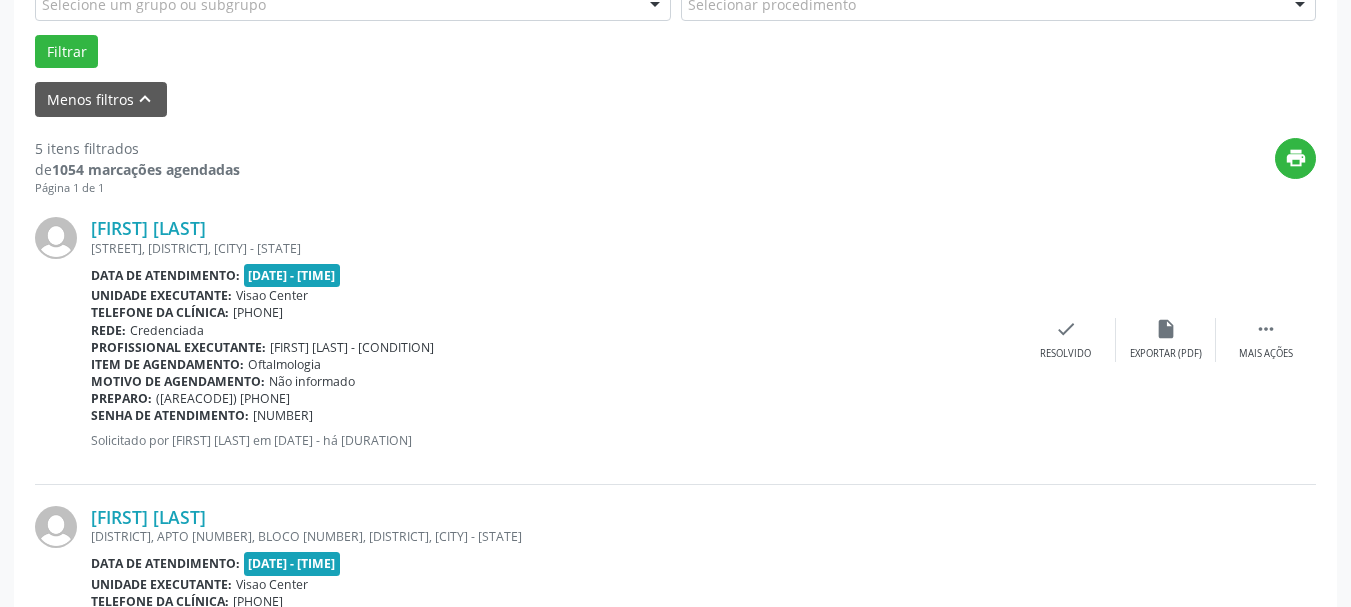 click on "Profissional executante:
[FIRST] [LAST] - [CONDITION]" at bounding box center [553, 347] 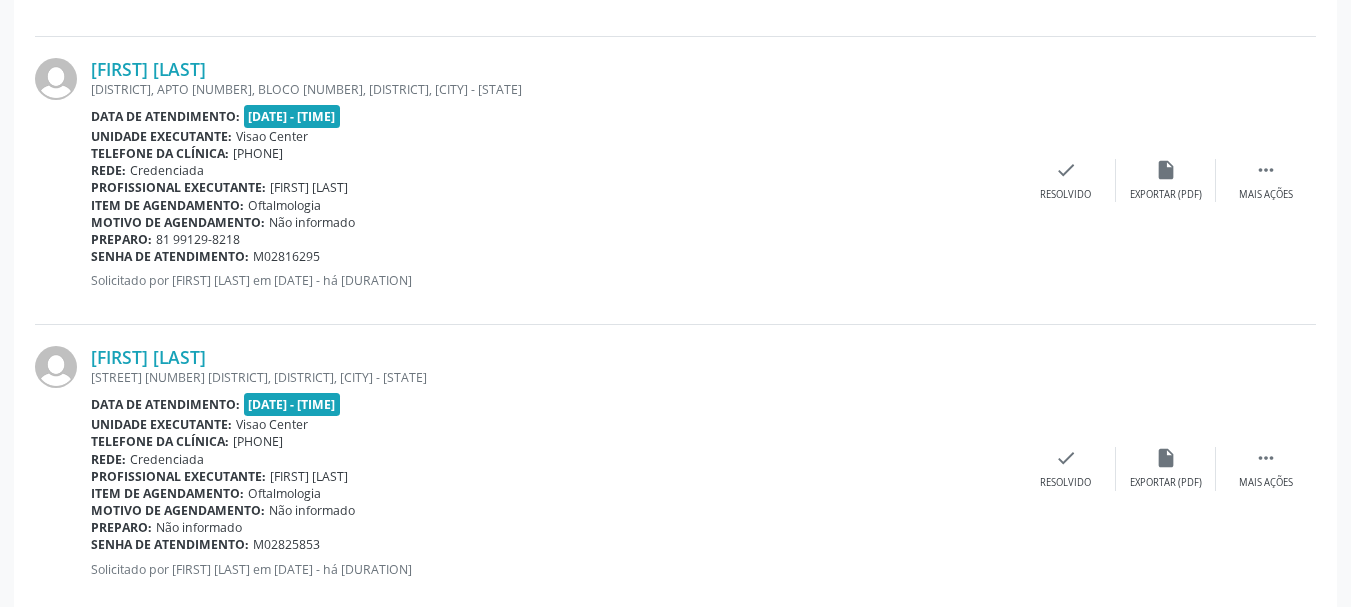 scroll, scrollTop: 1659, scrollLeft: 0, axis: vertical 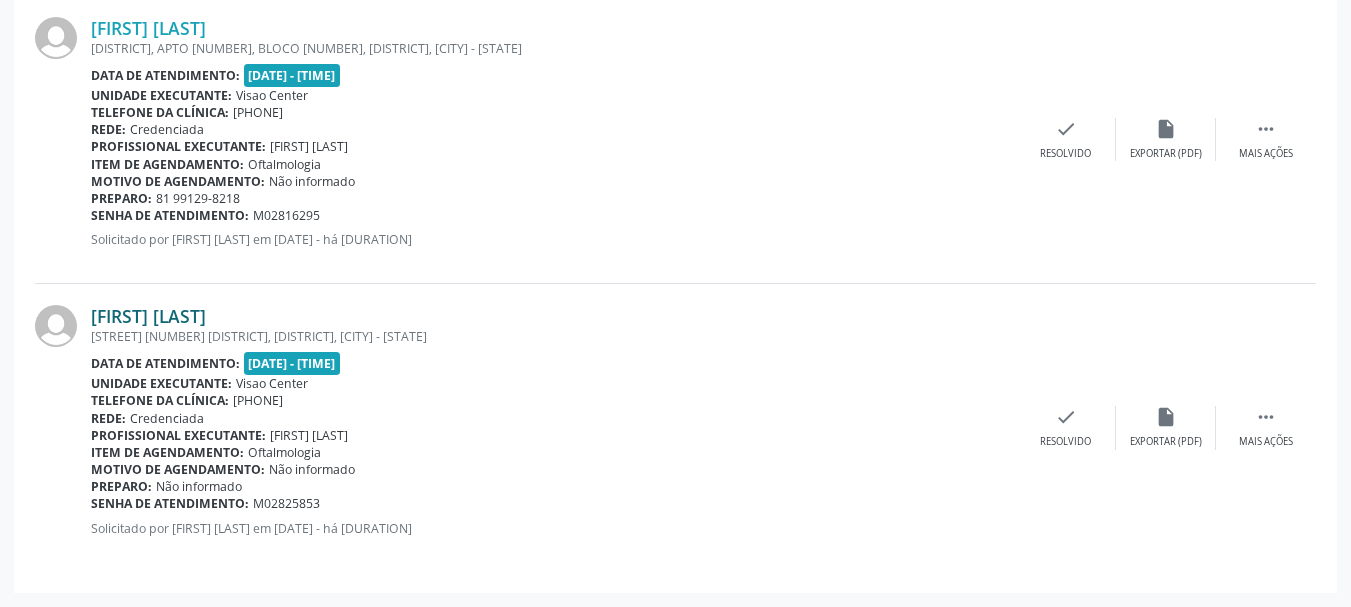 click on "[FIRST] [LAST]" at bounding box center [148, 316] 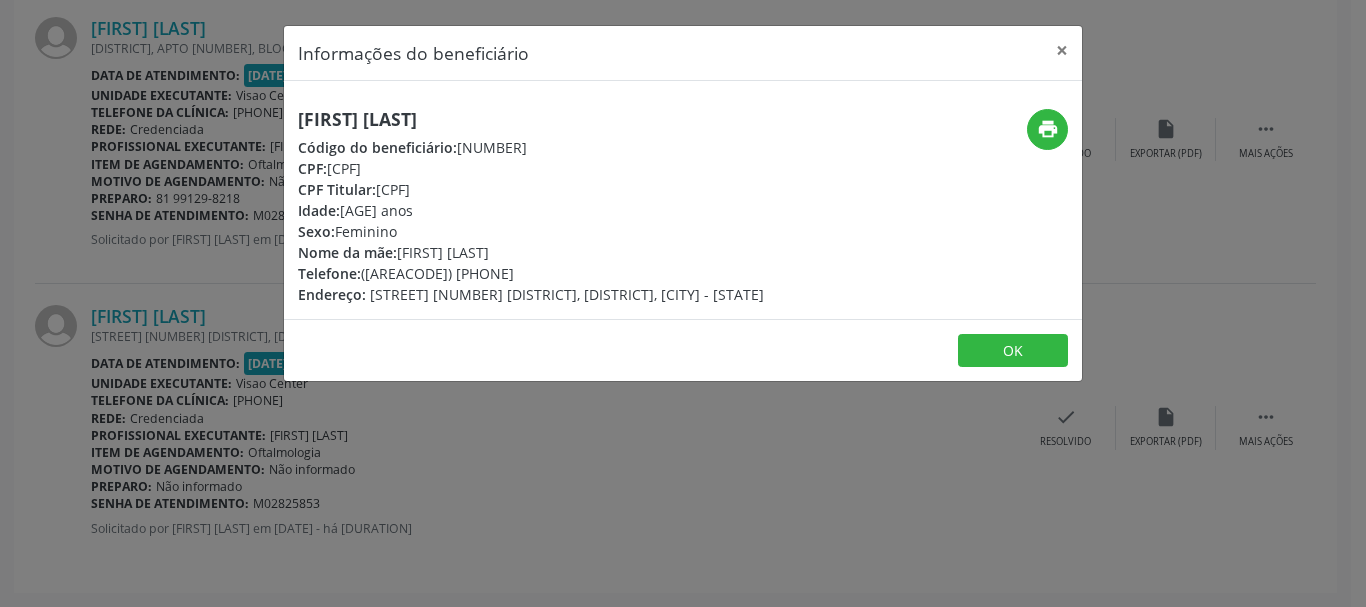 drag, startPoint x: 512, startPoint y: 118, endPoint x: 267, endPoint y: 128, distance: 245.204 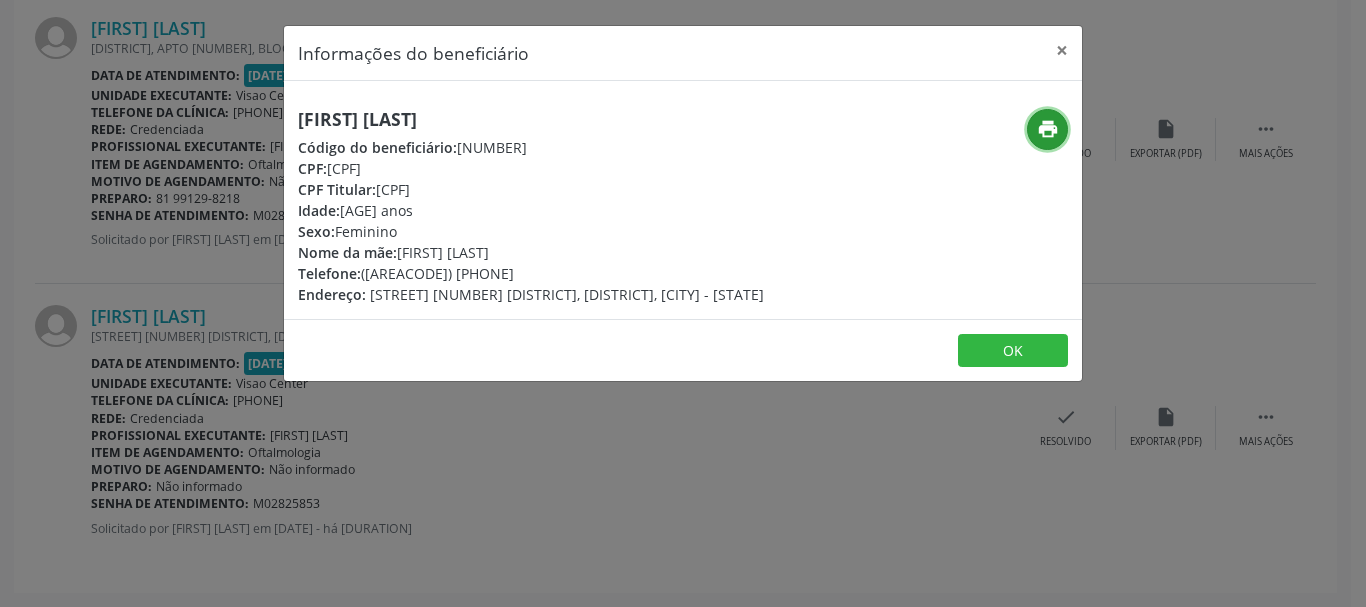 click on "print" at bounding box center (1048, 129) 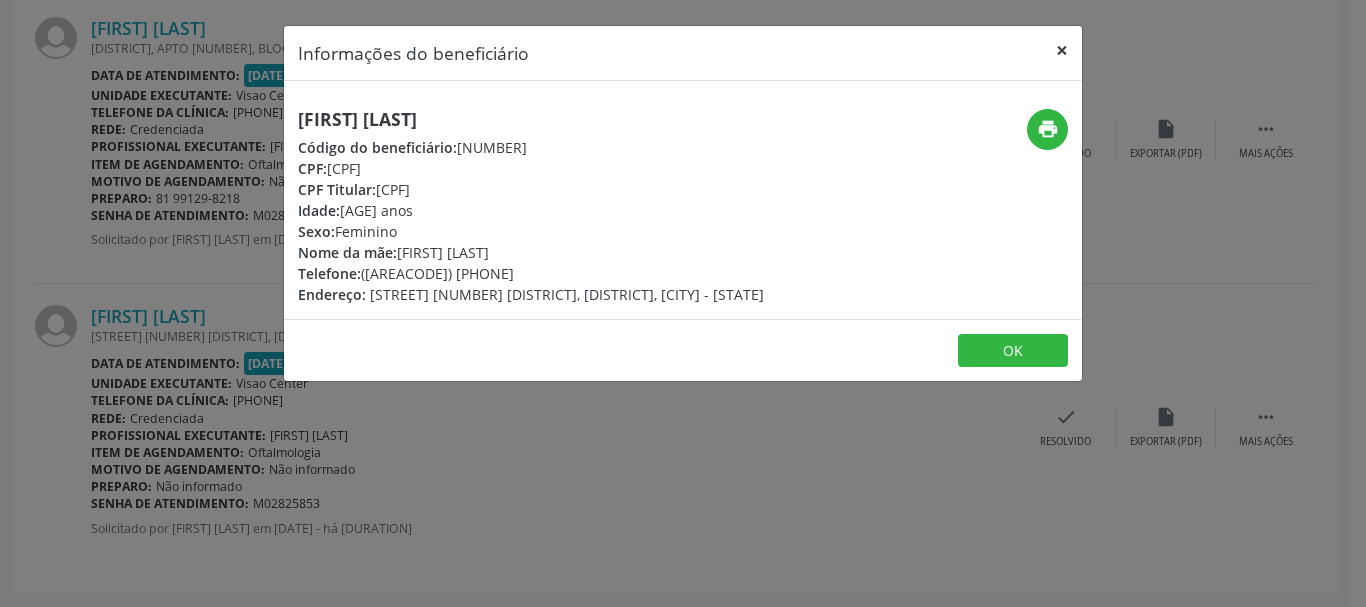 click on "×" at bounding box center [1062, 50] 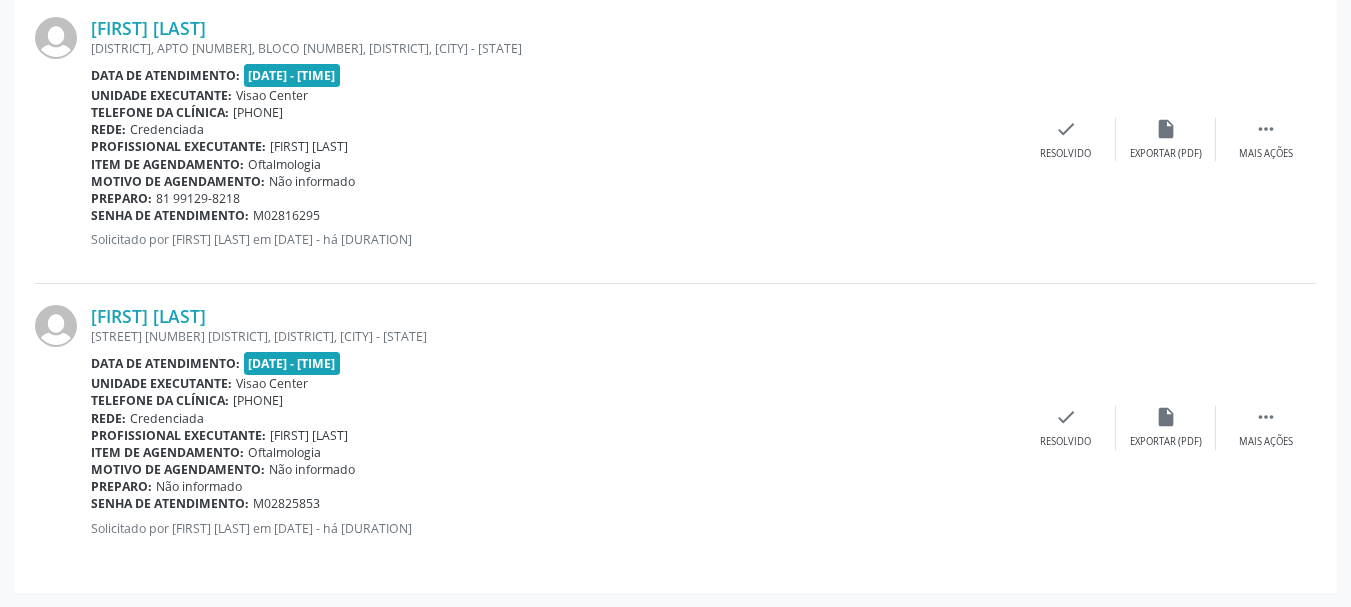 drag, startPoint x: 324, startPoint y: 505, endPoint x: 92, endPoint y: 507, distance: 232.00862 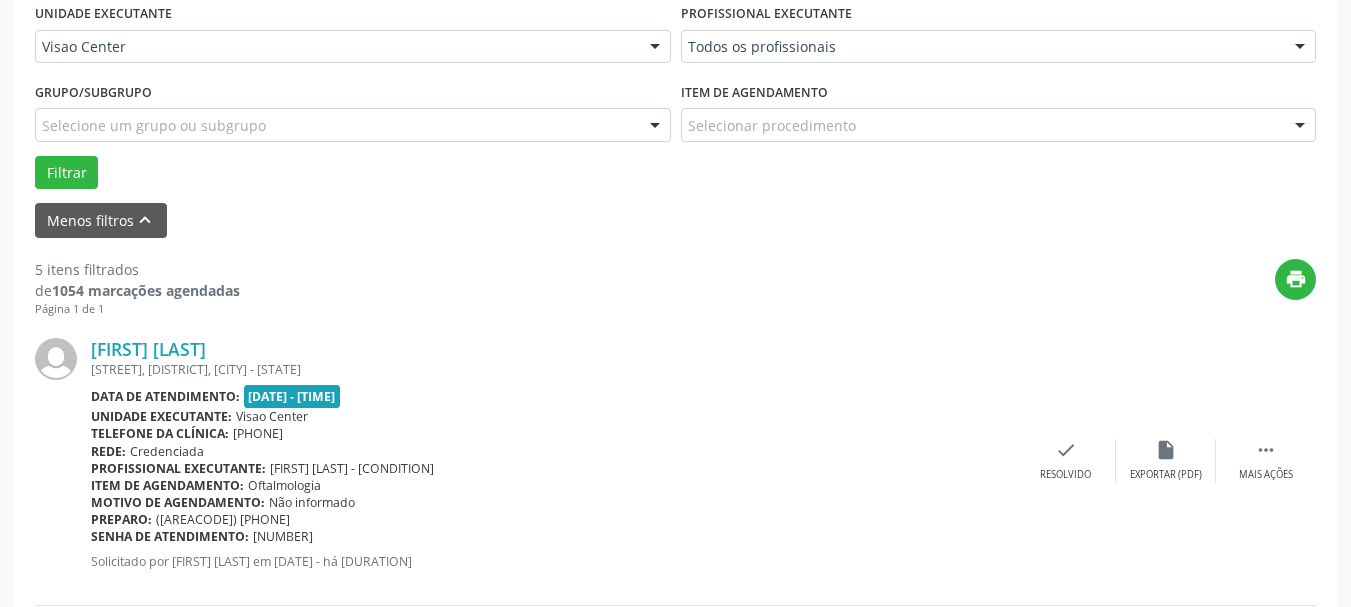 scroll, scrollTop: 359, scrollLeft: 0, axis: vertical 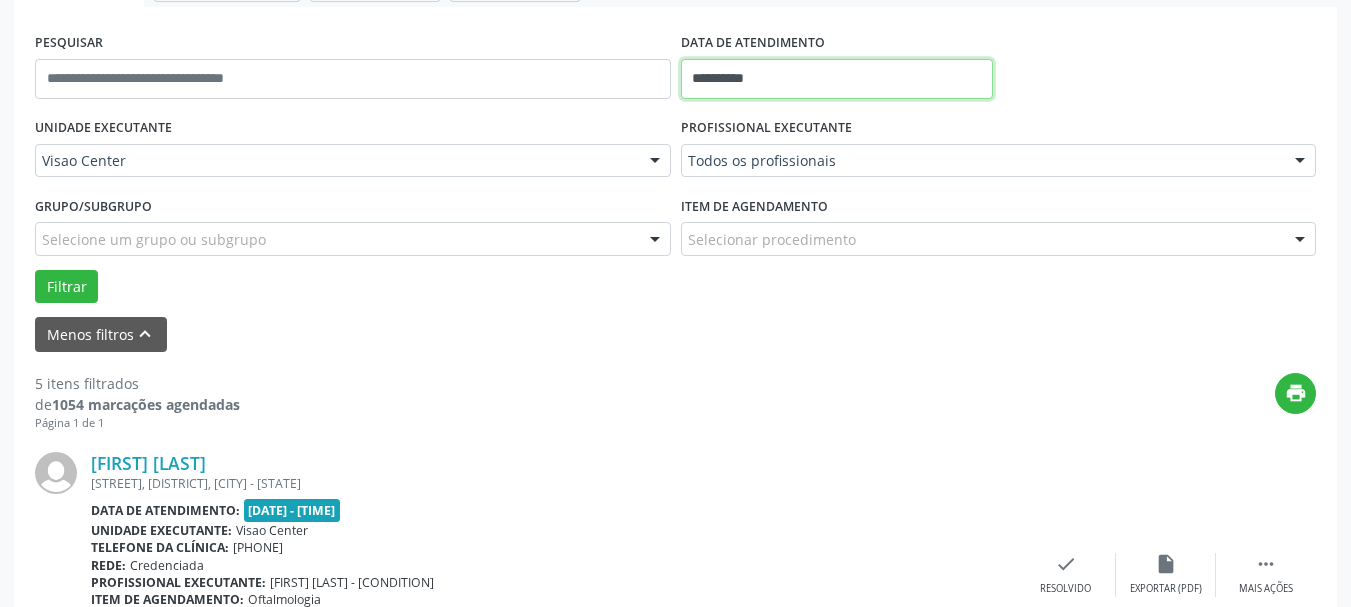 click on "**********" at bounding box center [837, 79] 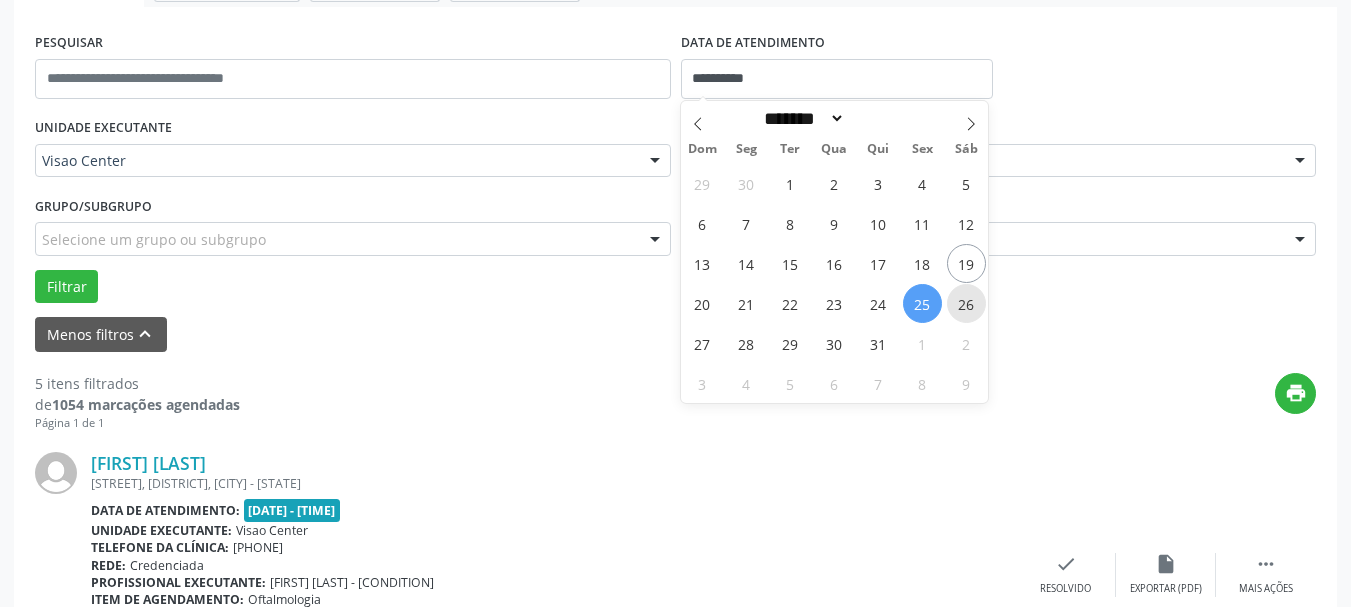 click on "26" at bounding box center [966, 303] 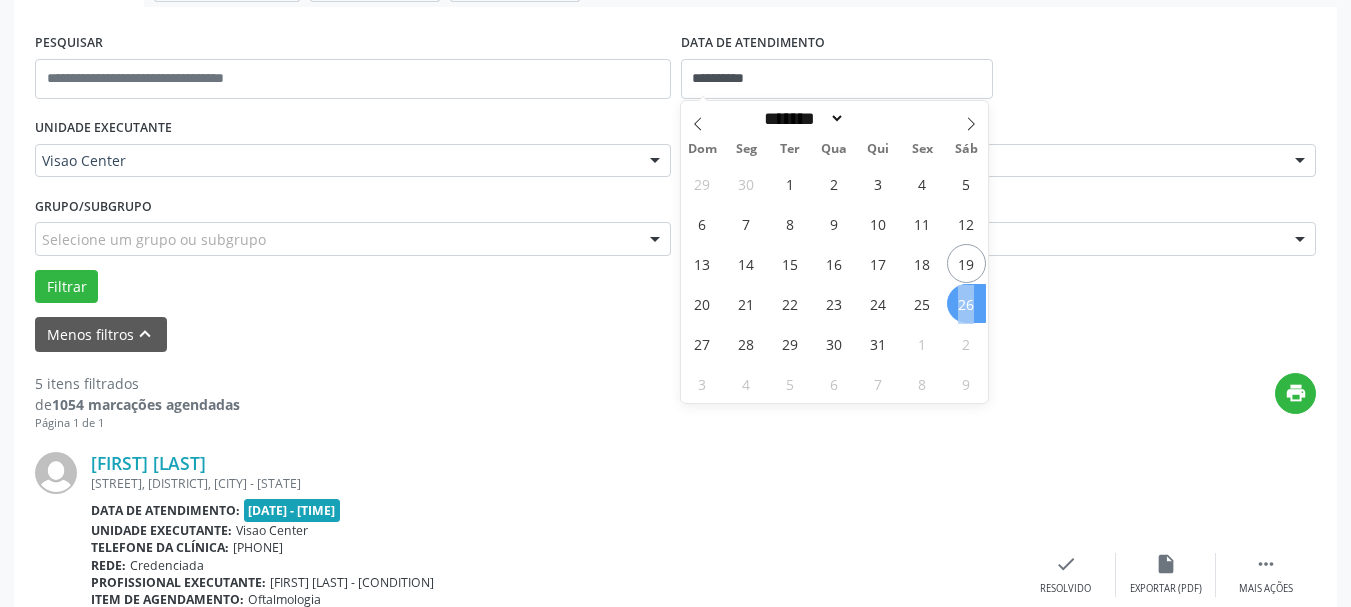 click on "26" at bounding box center [966, 303] 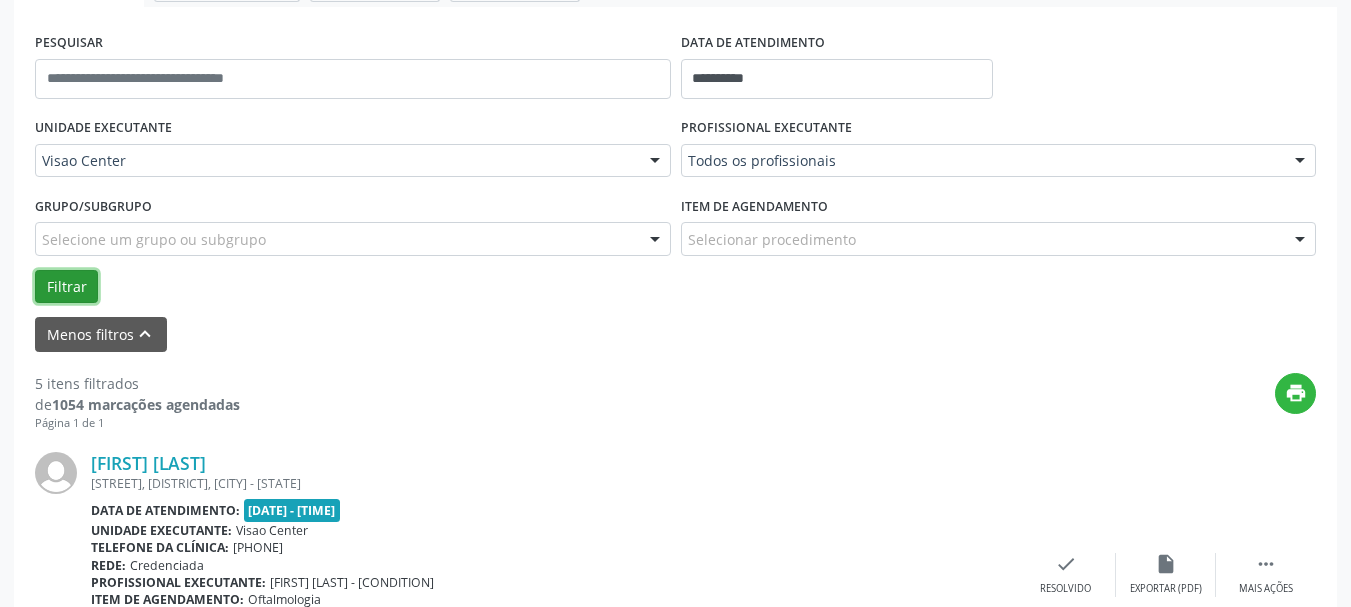 click on "Filtrar" at bounding box center (66, 287) 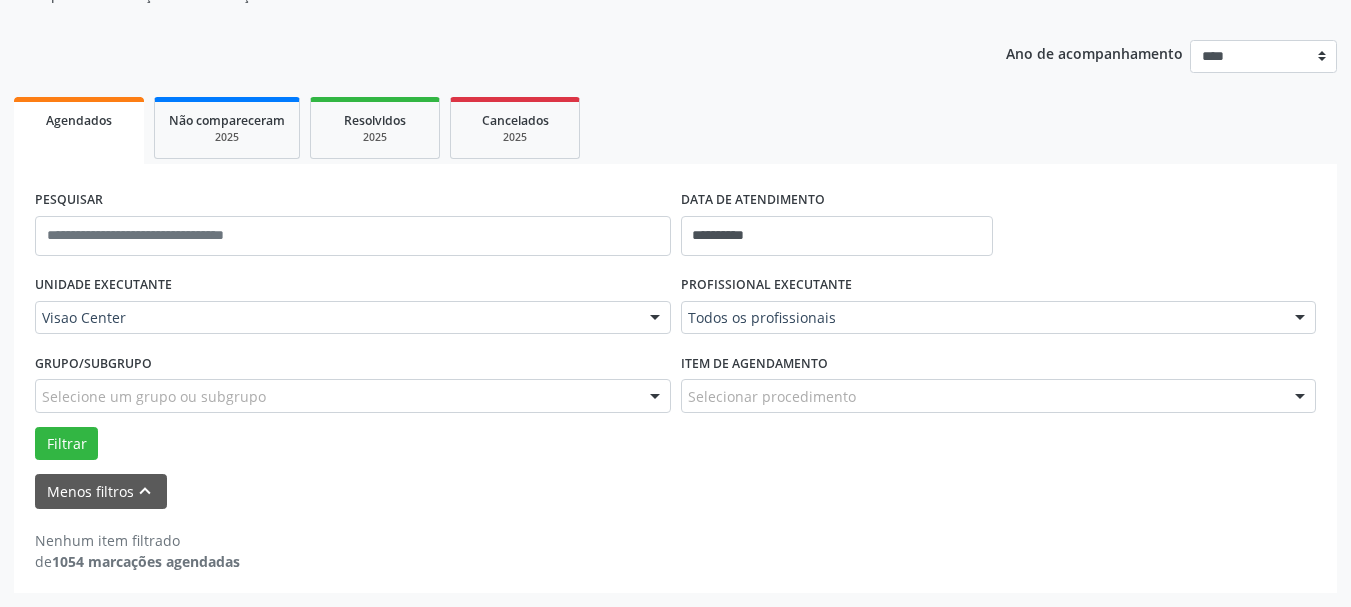 scroll, scrollTop: 202, scrollLeft: 0, axis: vertical 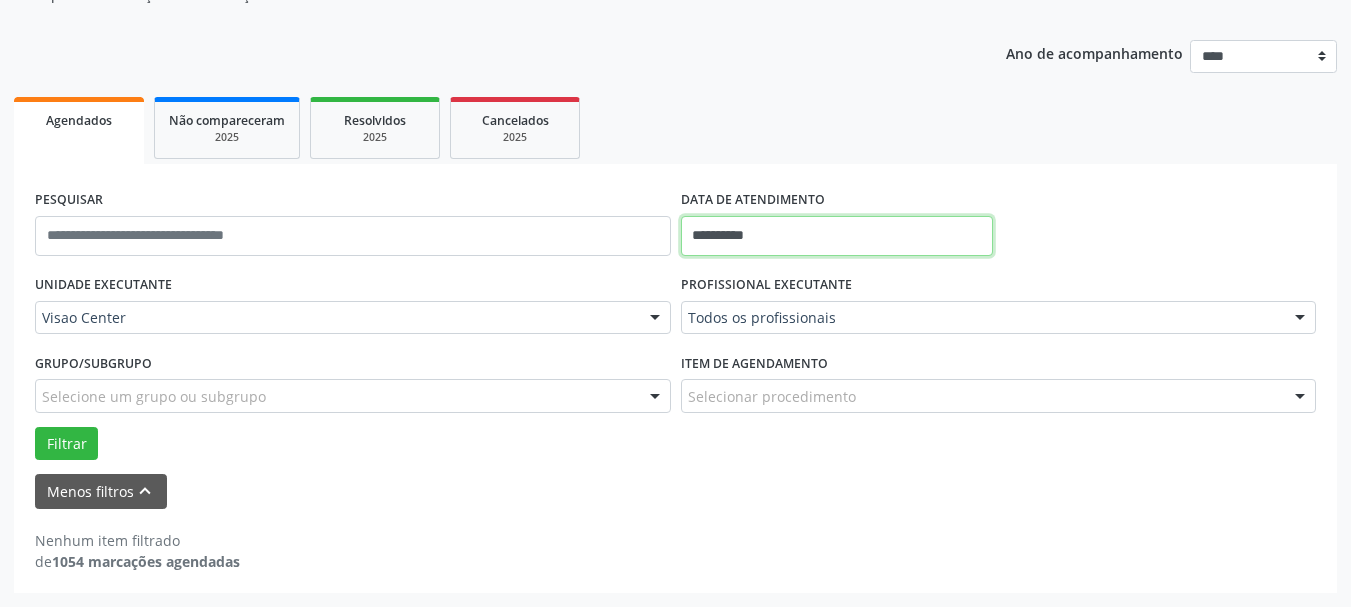 click on "**********" at bounding box center [837, 236] 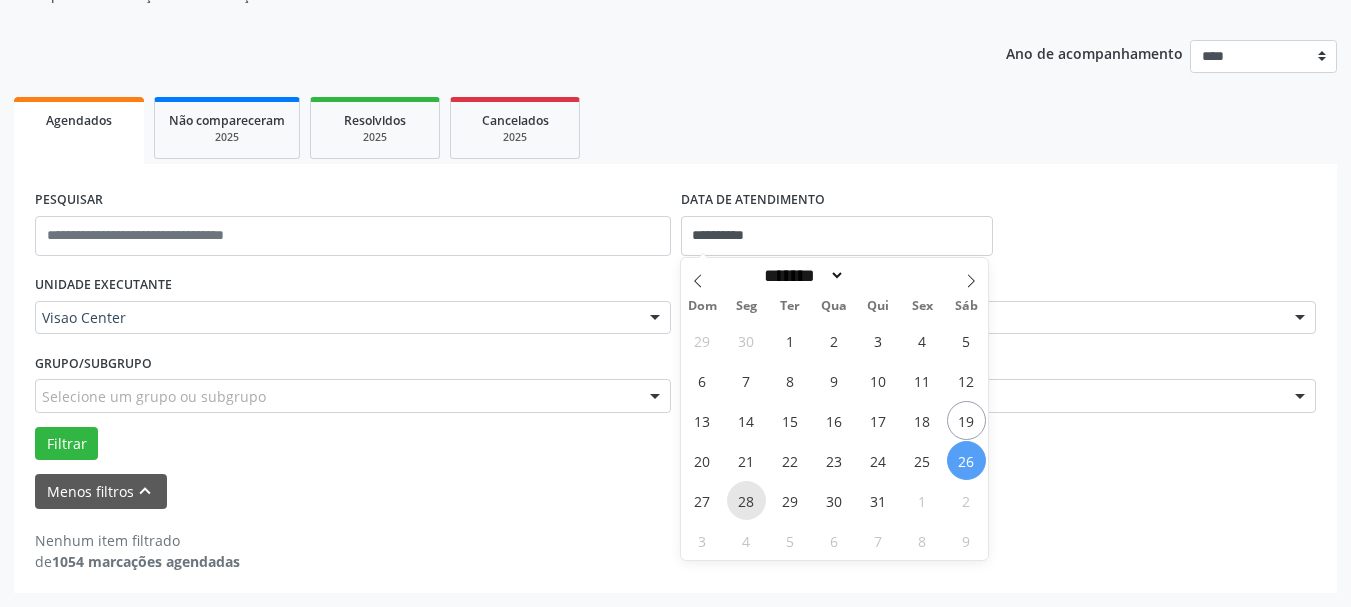 click on "28" at bounding box center (746, 500) 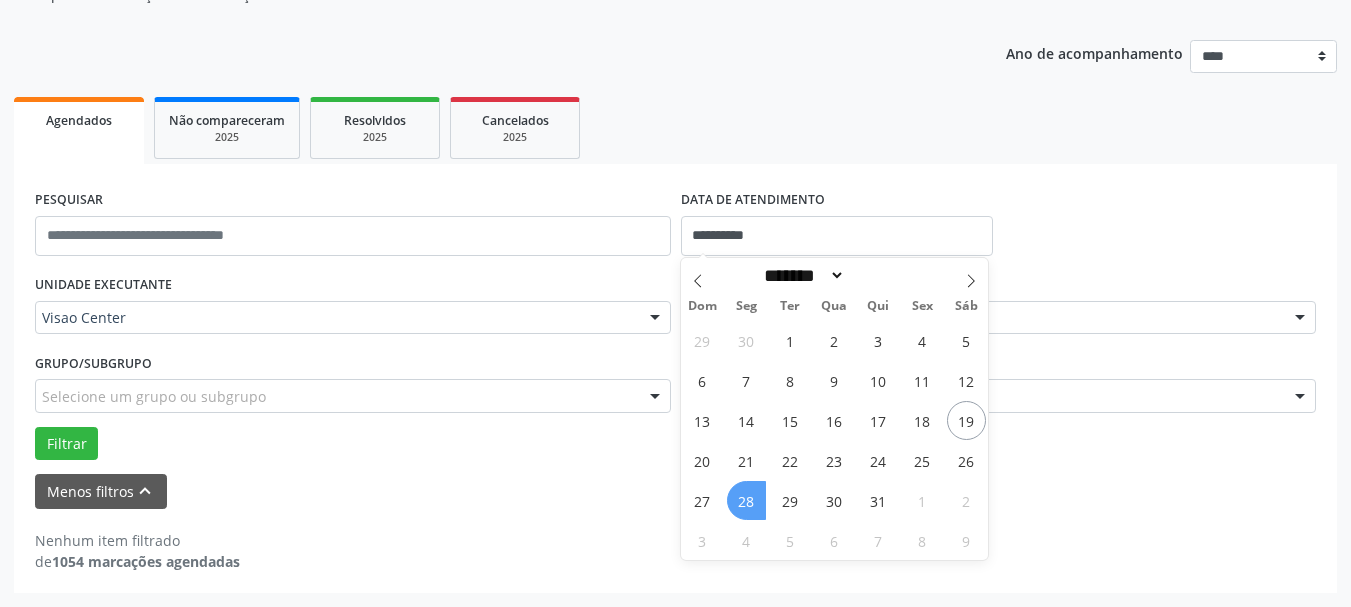 click on "28" at bounding box center [746, 500] 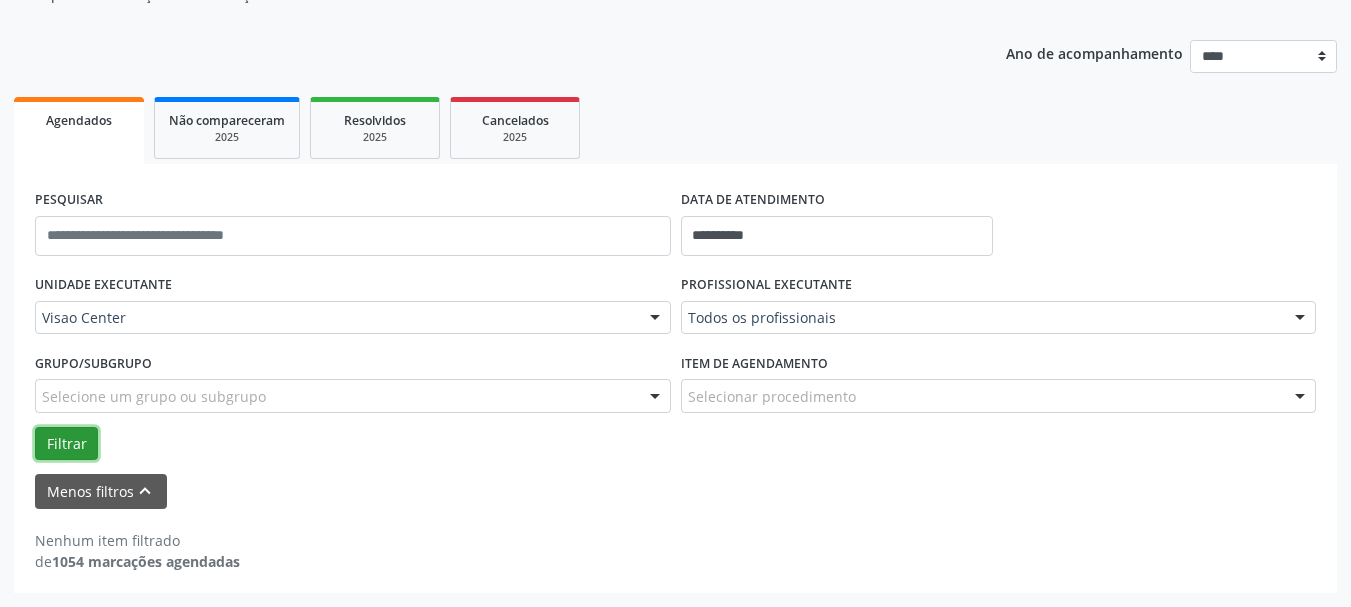 click on "Filtrar" at bounding box center (66, 444) 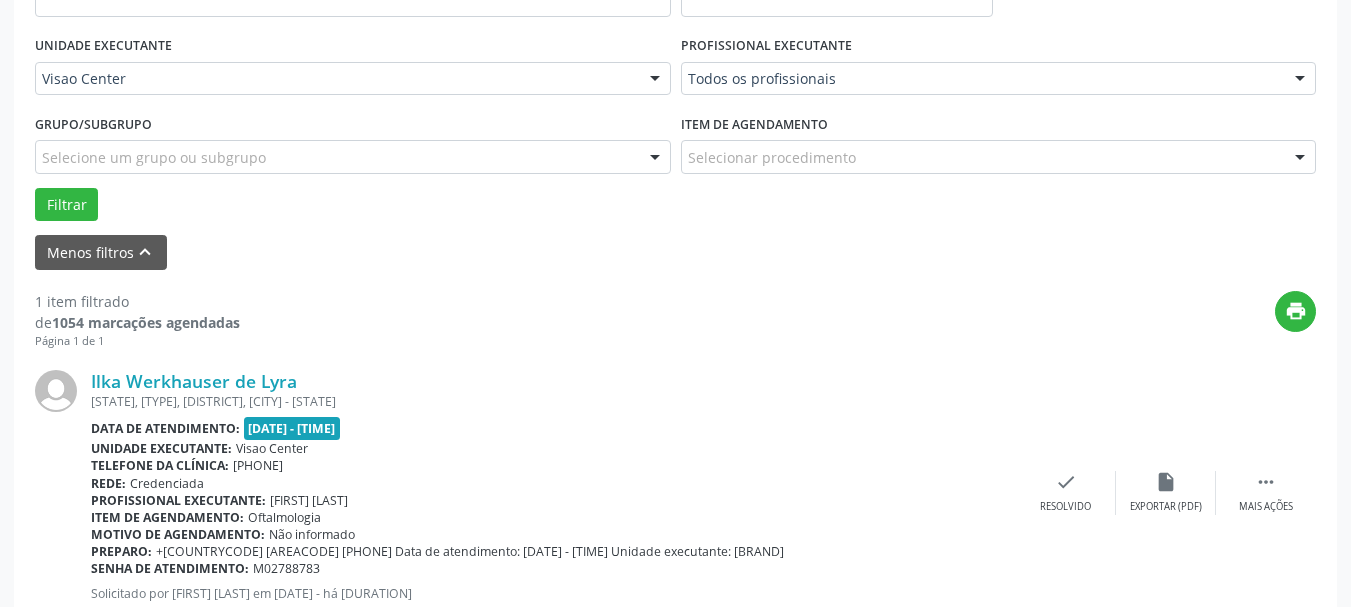scroll, scrollTop: 406, scrollLeft: 0, axis: vertical 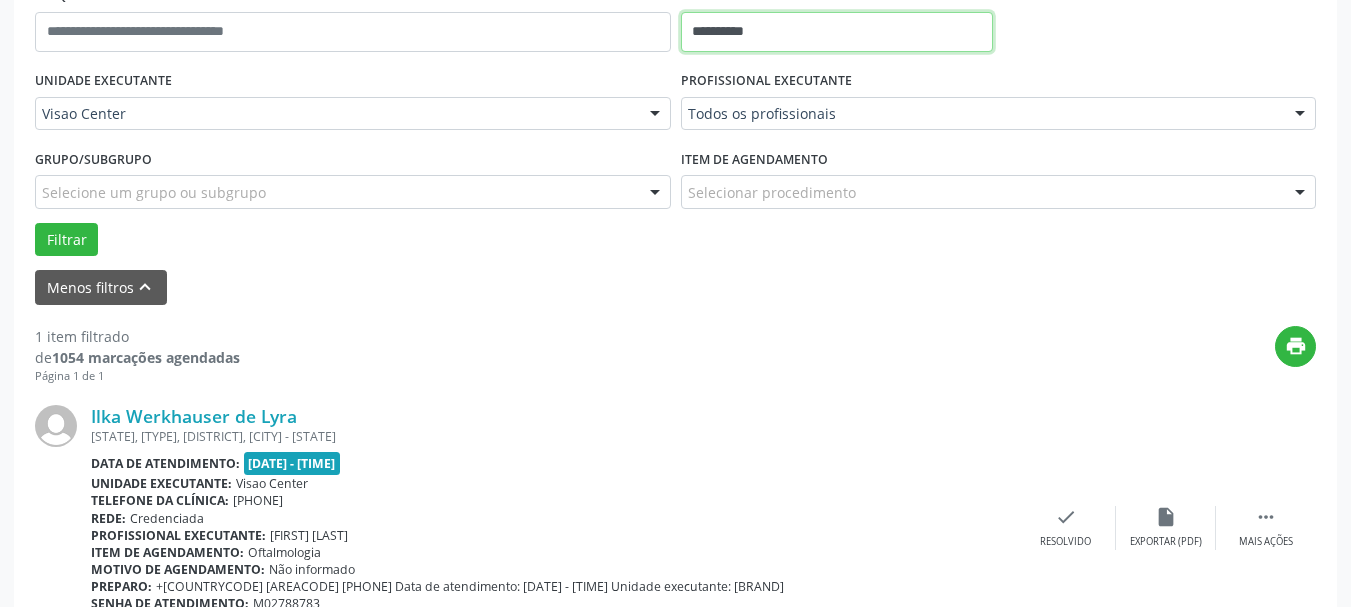 click on "**********" at bounding box center (837, 32) 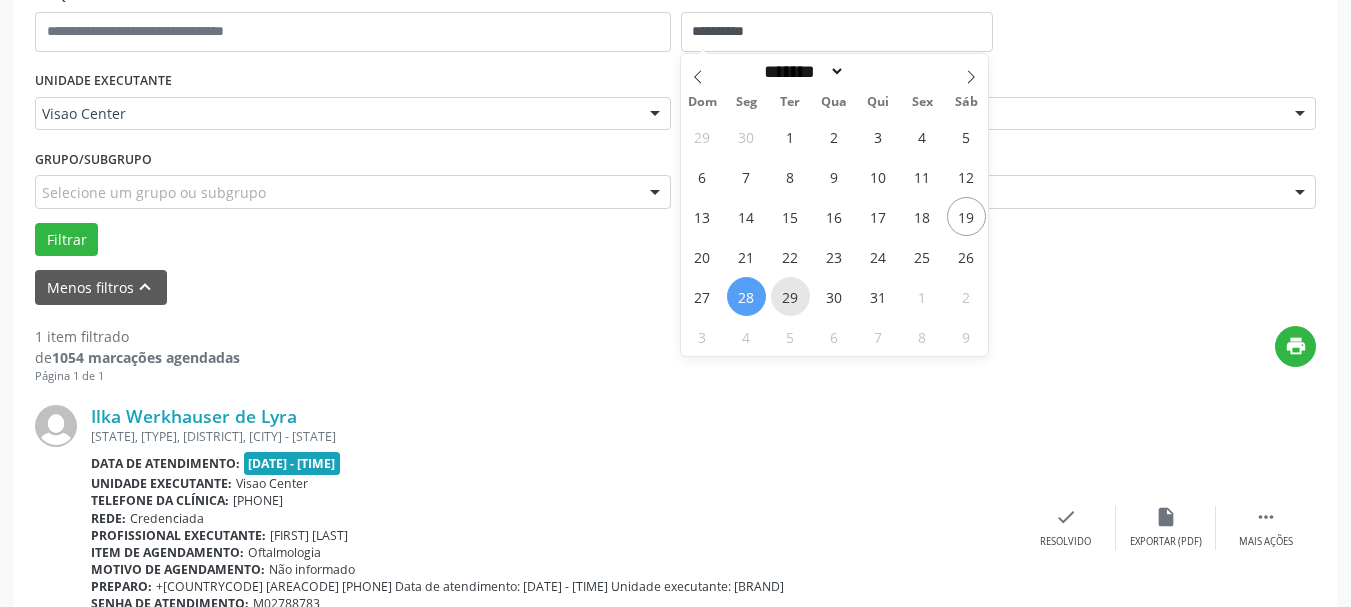 click on "29" at bounding box center (790, 296) 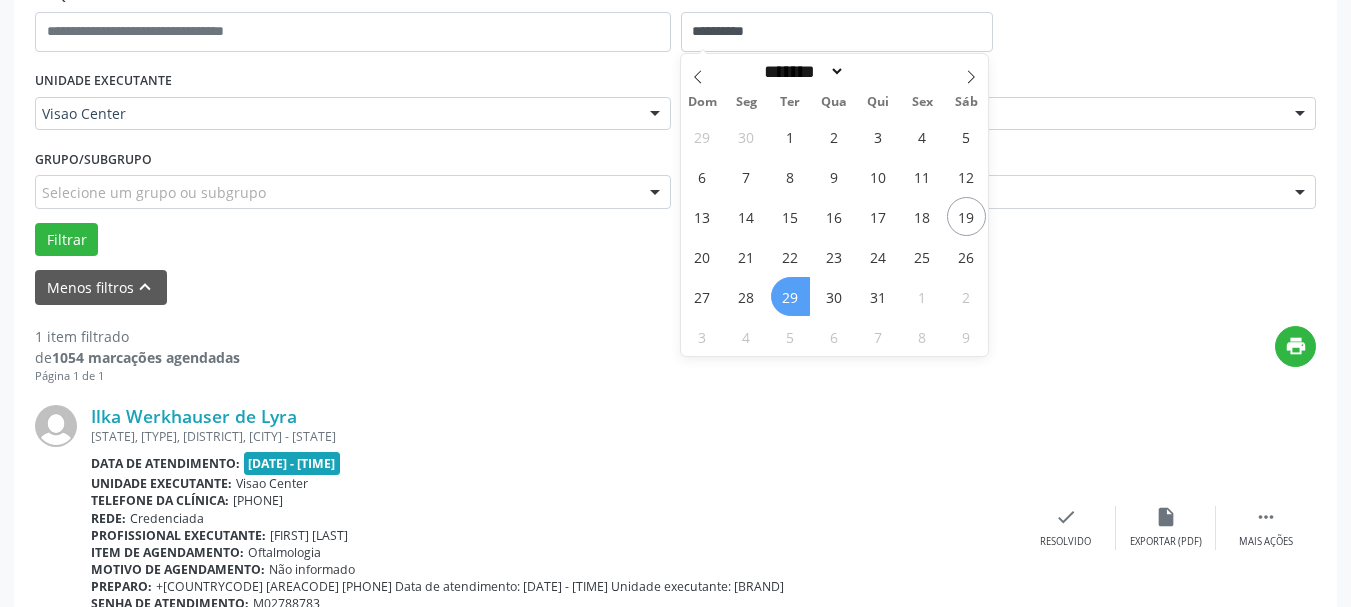 click on "29" at bounding box center [790, 296] 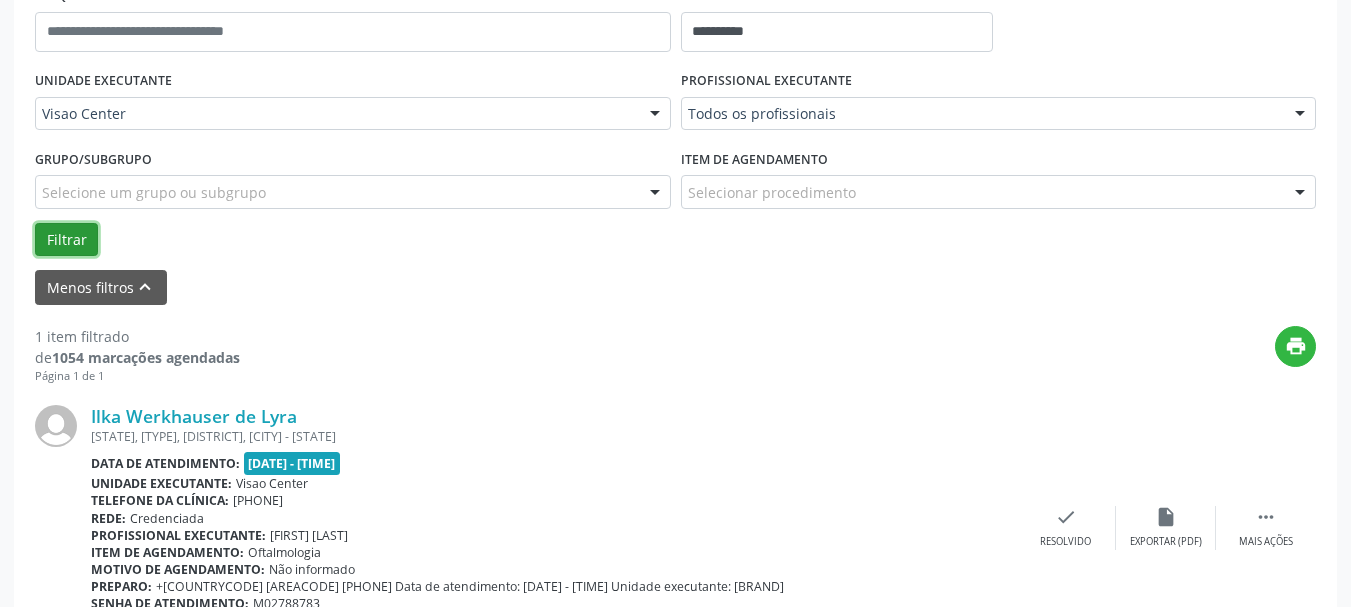 click on "Filtrar" at bounding box center [66, 240] 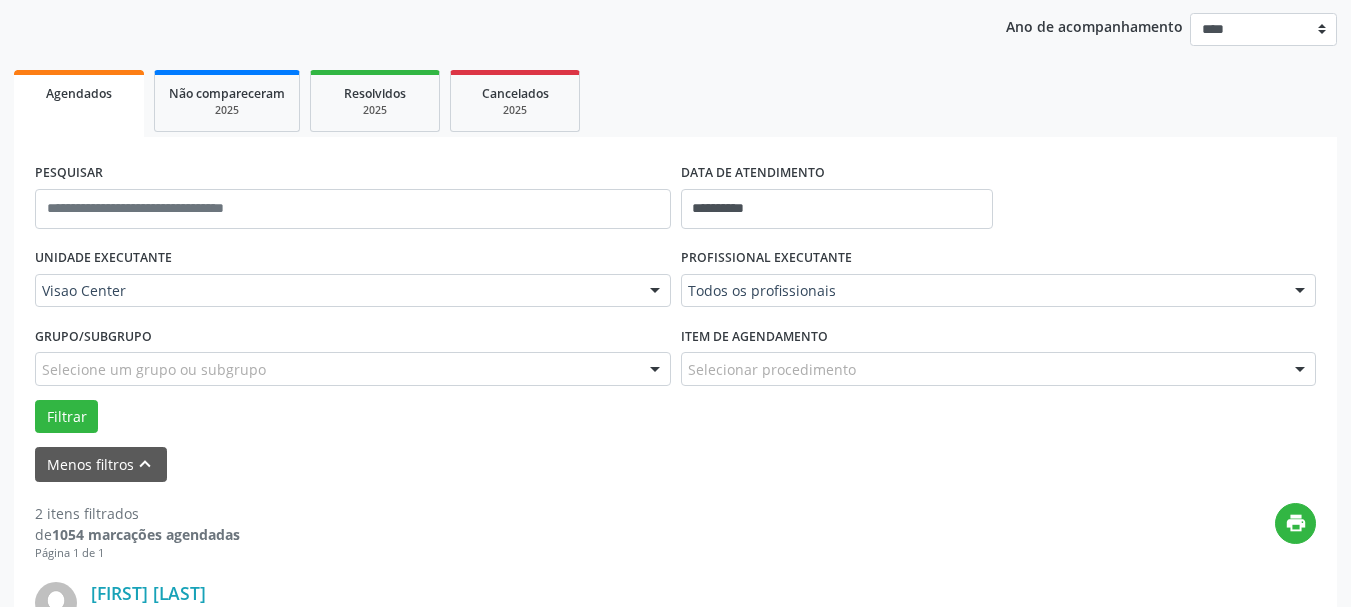 scroll, scrollTop: 194, scrollLeft: 0, axis: vertical 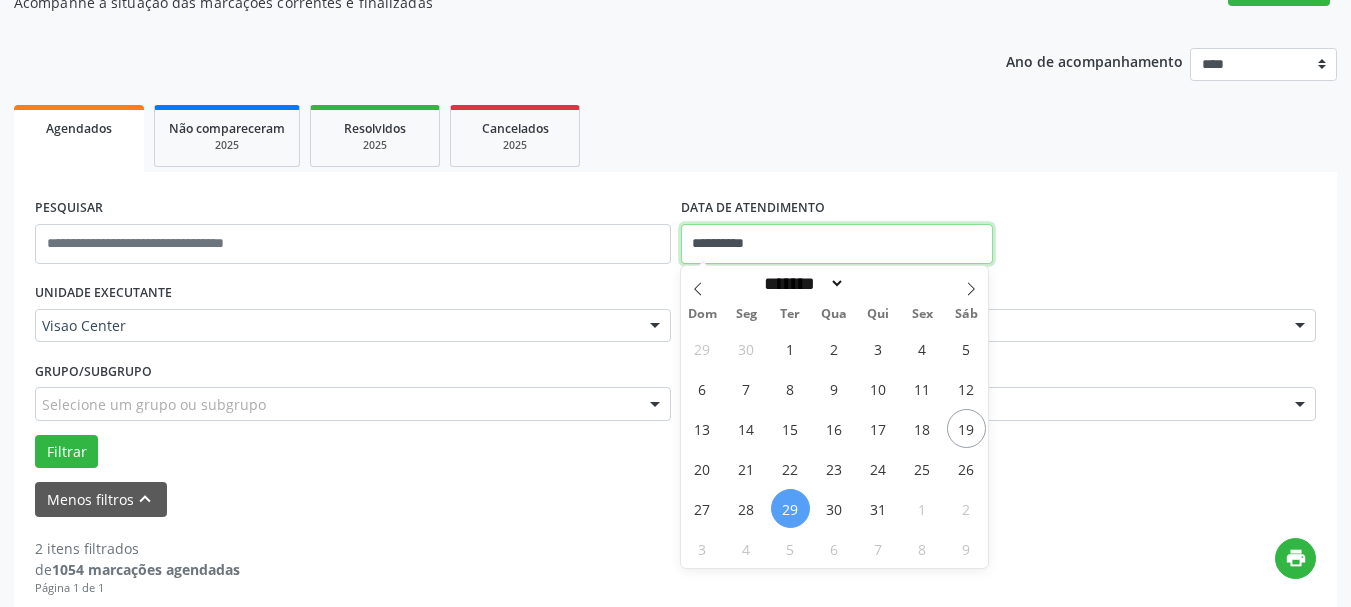 click on "**********" at bounding box center (837, 244) 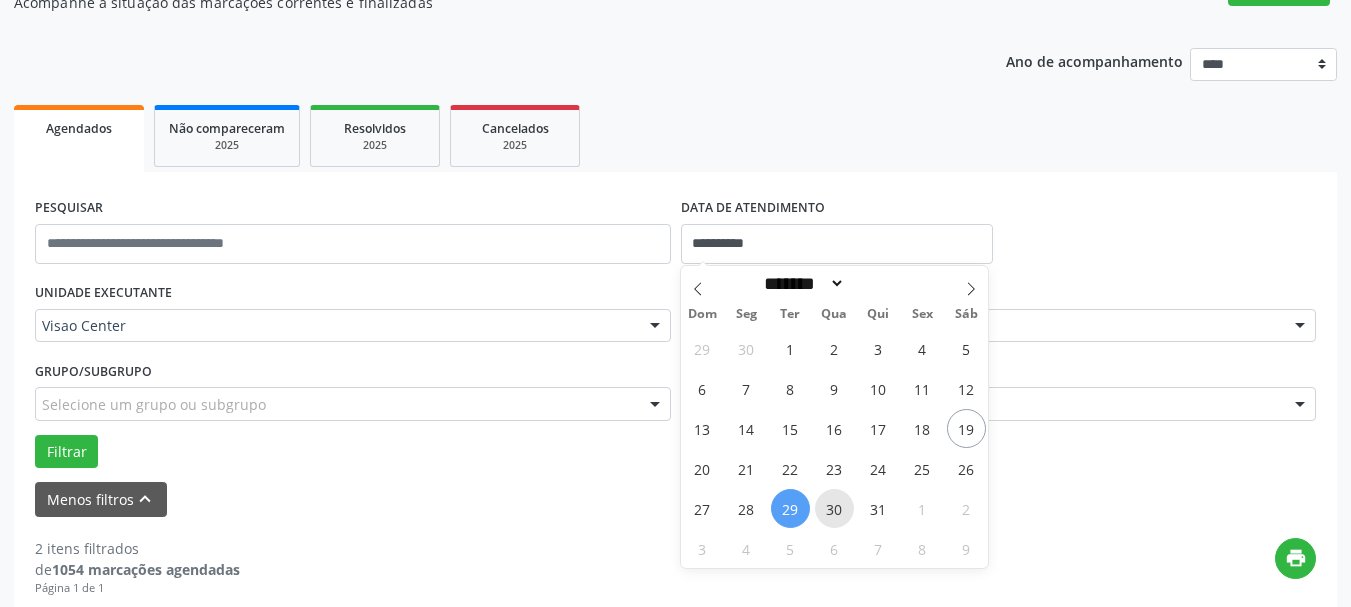 click on "30" at bounding box center (834, 508) 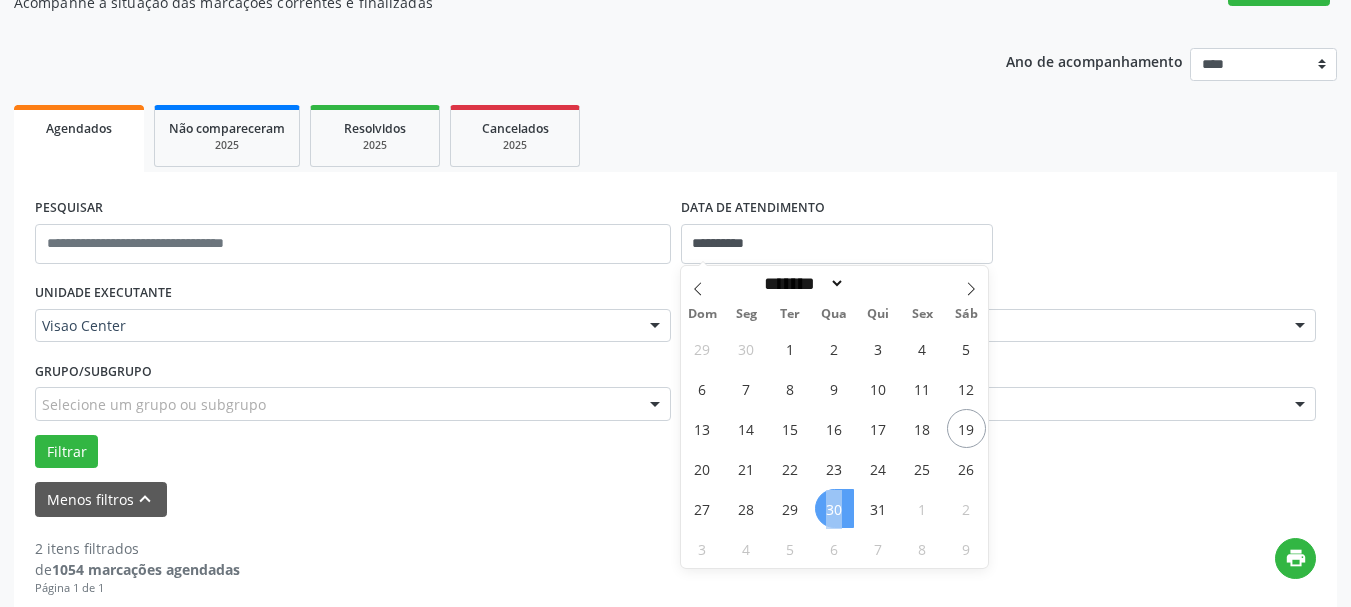 click on "30" at bounding box center (834, 508) 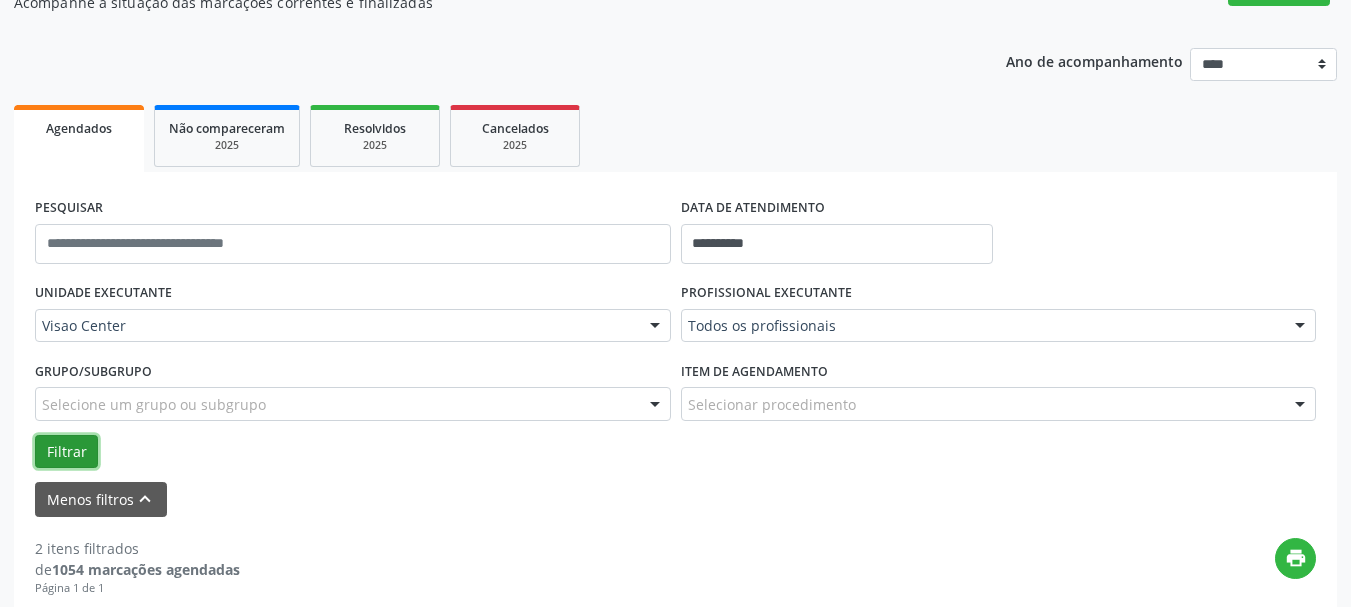 click on "Filtrar" at bounding box center (66, 452) 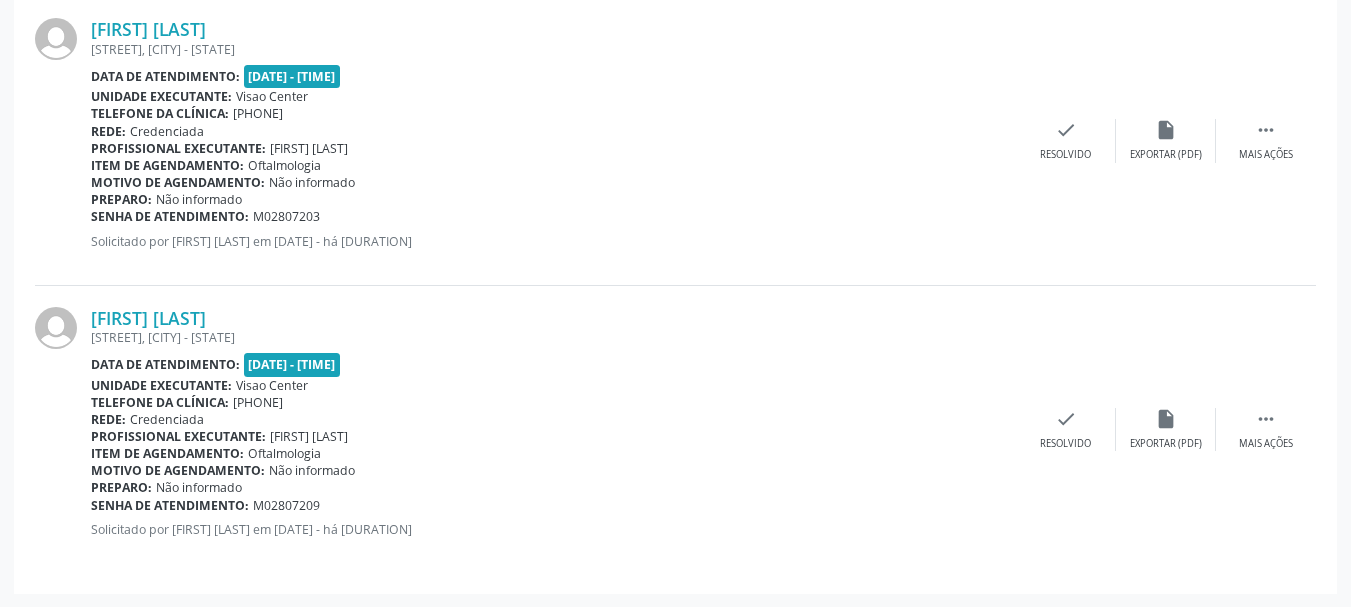 scroll, scrollTop: 794, scrollLeft: 0, axis: vertical 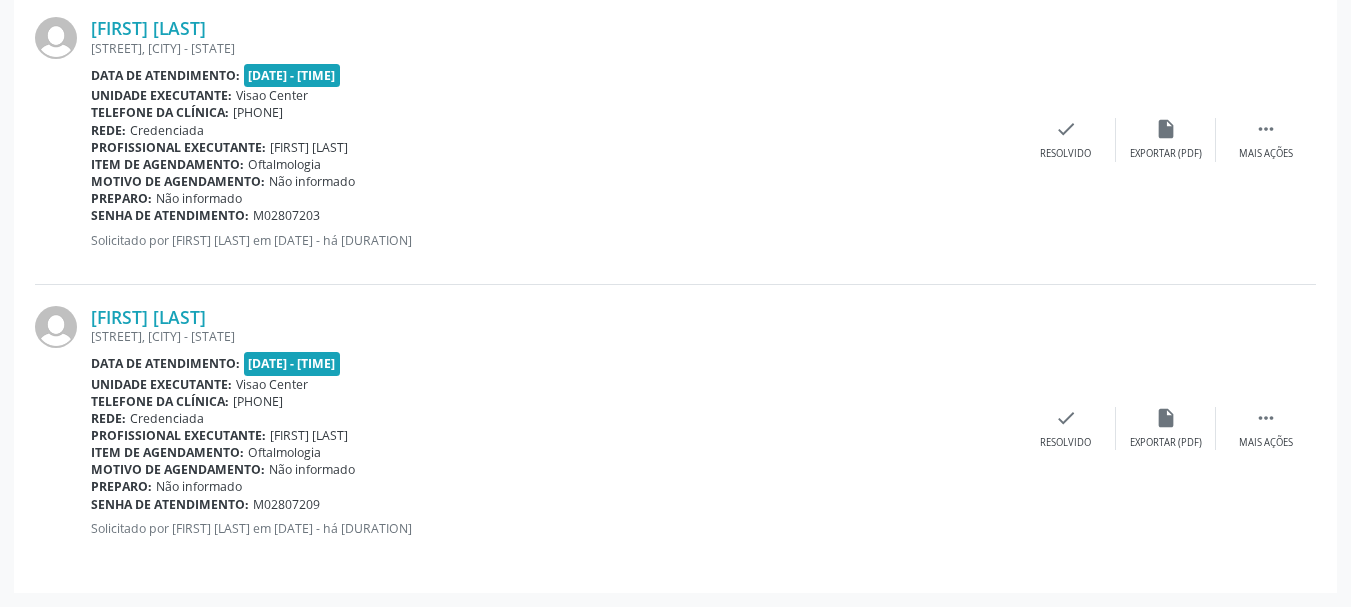 click on "[FIRST] [LAST]
[STREET], [CITY] - [STATE]
Data de atendimento:
[DATE] - [TIME]
Unidade executante:
[BRAND]
Telefone da clínica:
[PHONE]
Rede:
Credenciada
Profissional executante:
[FIRST] [LAST]
Item de agendamento:
Oftalmologia
Motivo de agendamento:
Não informado
Preparo:
Não informado
Senha de atendimento:
[NUMBER]
Solicitado por [FIRST] [LAST] em [DATE] - há [DURATION]

Mais ações
insert_drive_file
Exportar (PDF)
check
Resolvido" at bounding box center (675, 428) 